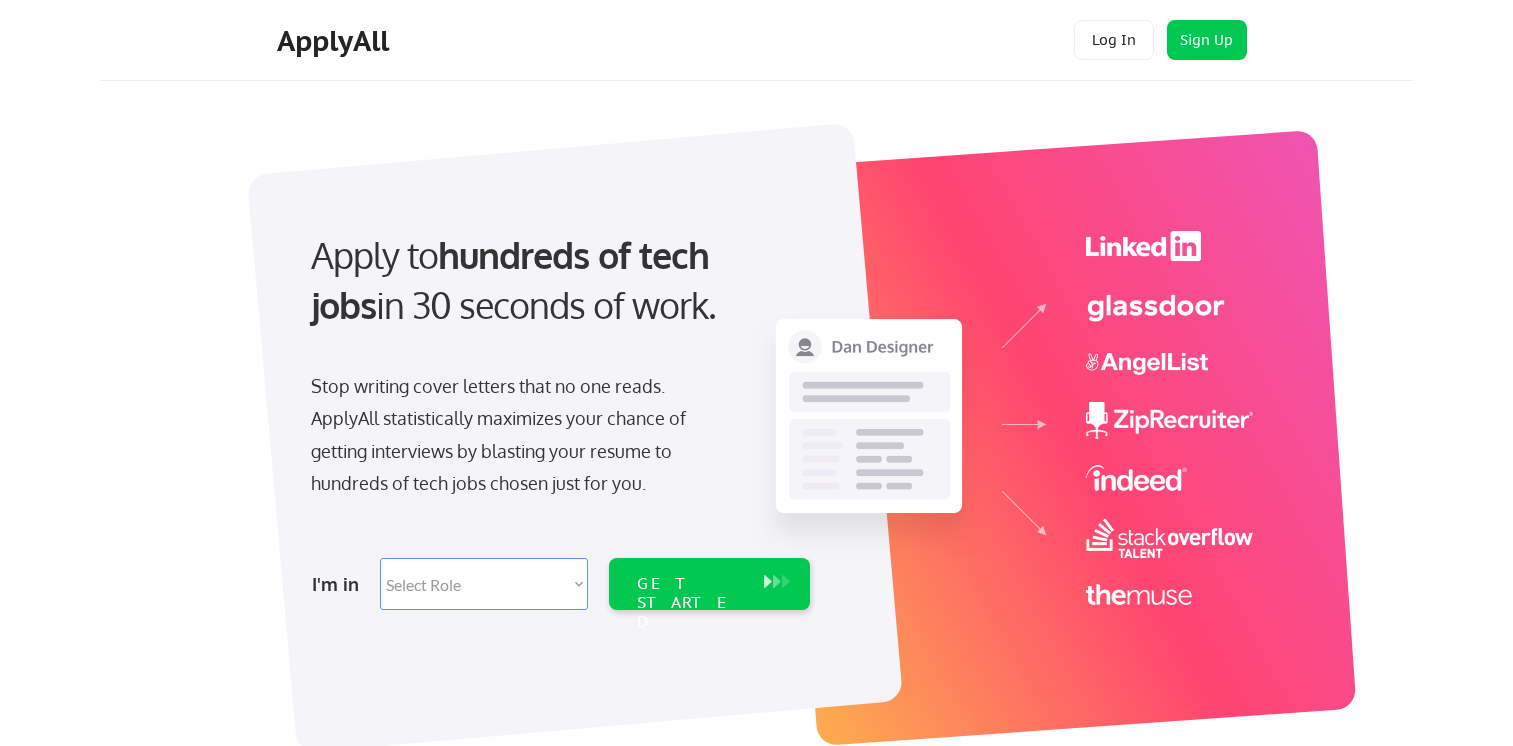 scroll, scrollTop: 0, scrollLeft: 0, axis: both 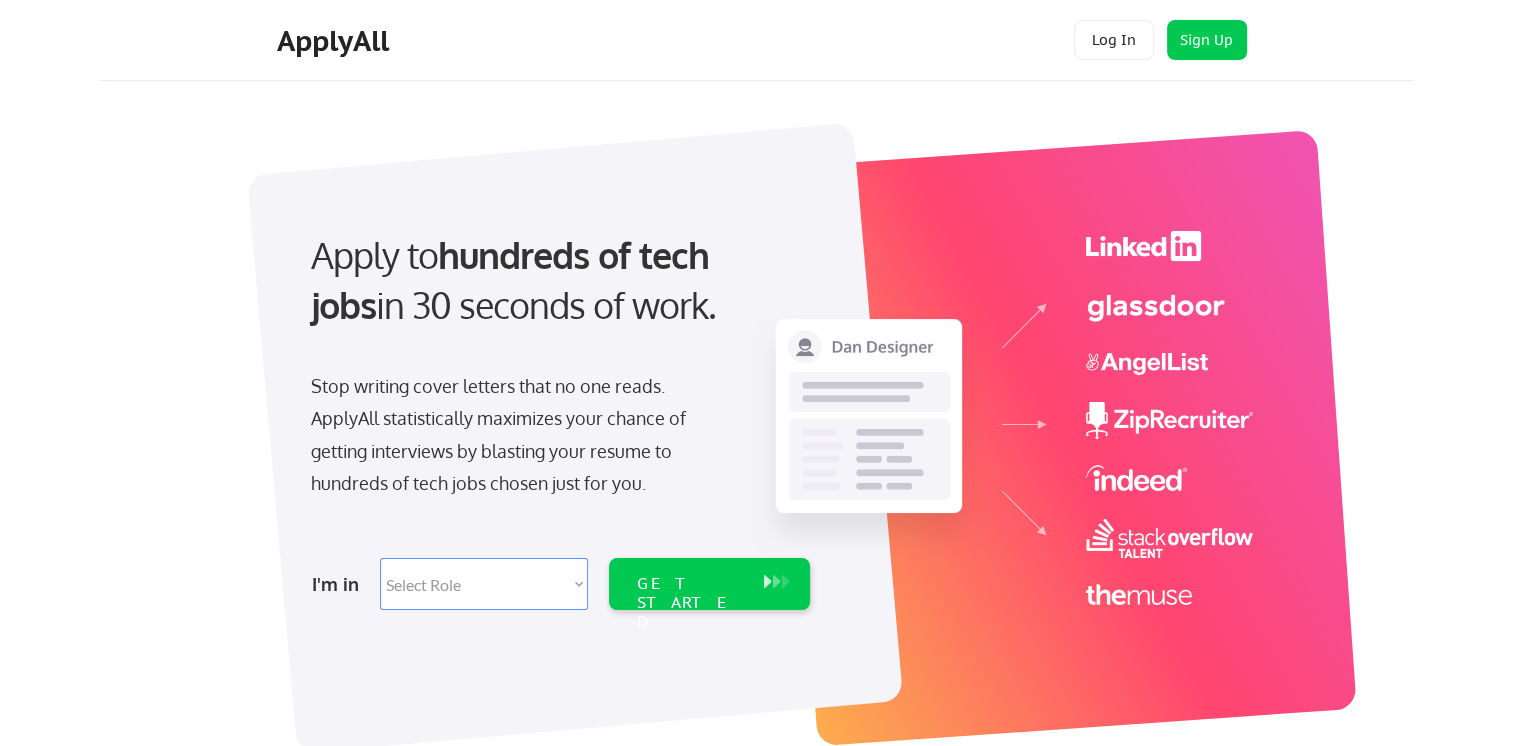 click on "Select Role Software Engineering Product Management Customer Success Sales UI/UX/Product Design Technical Project/Program Mgmt Marketing & Growth Data HR/Recruiting IT/Cybersecurity Tech Finance/Ops/Strategy Customer Support" at bounding box center [484, 584] 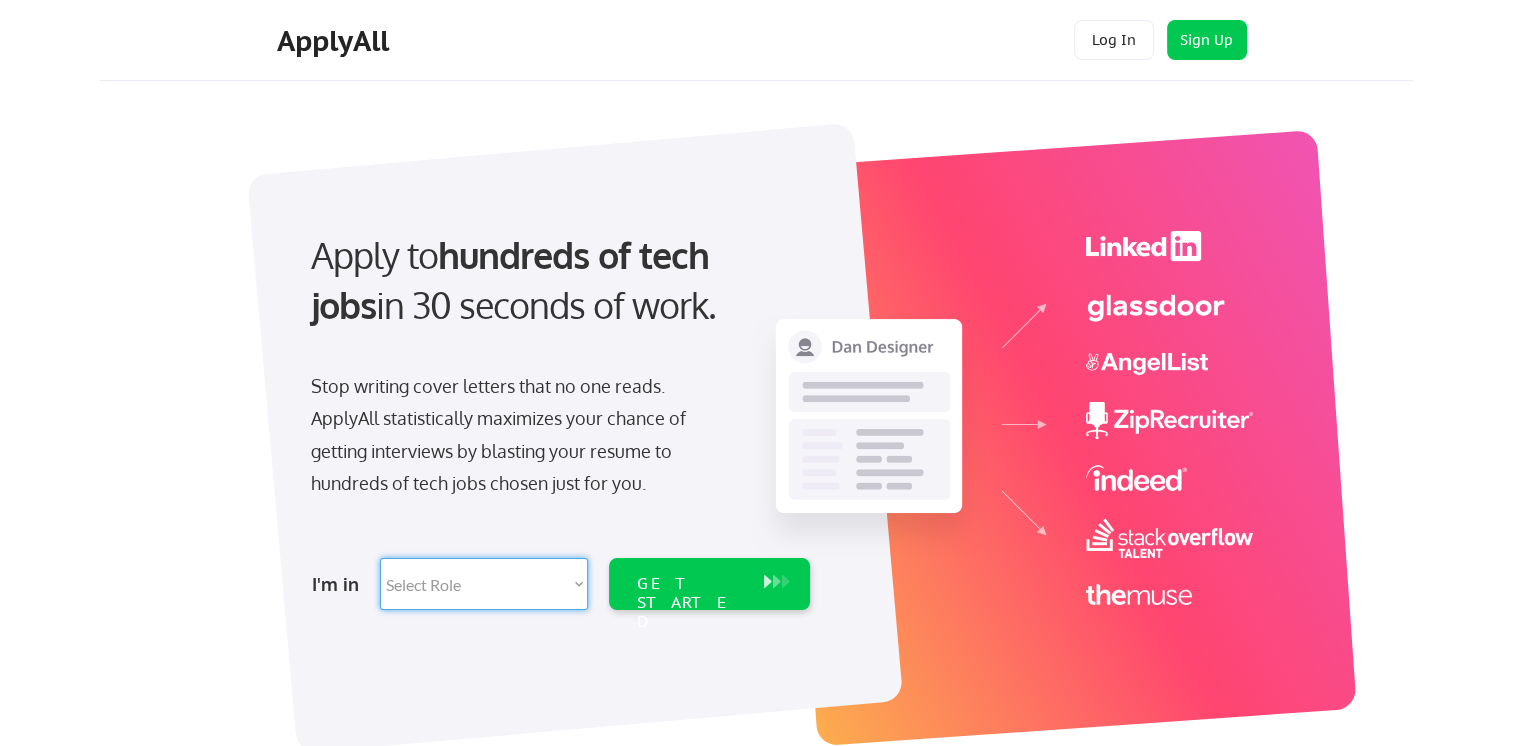 select on ""data_science___analytics"" 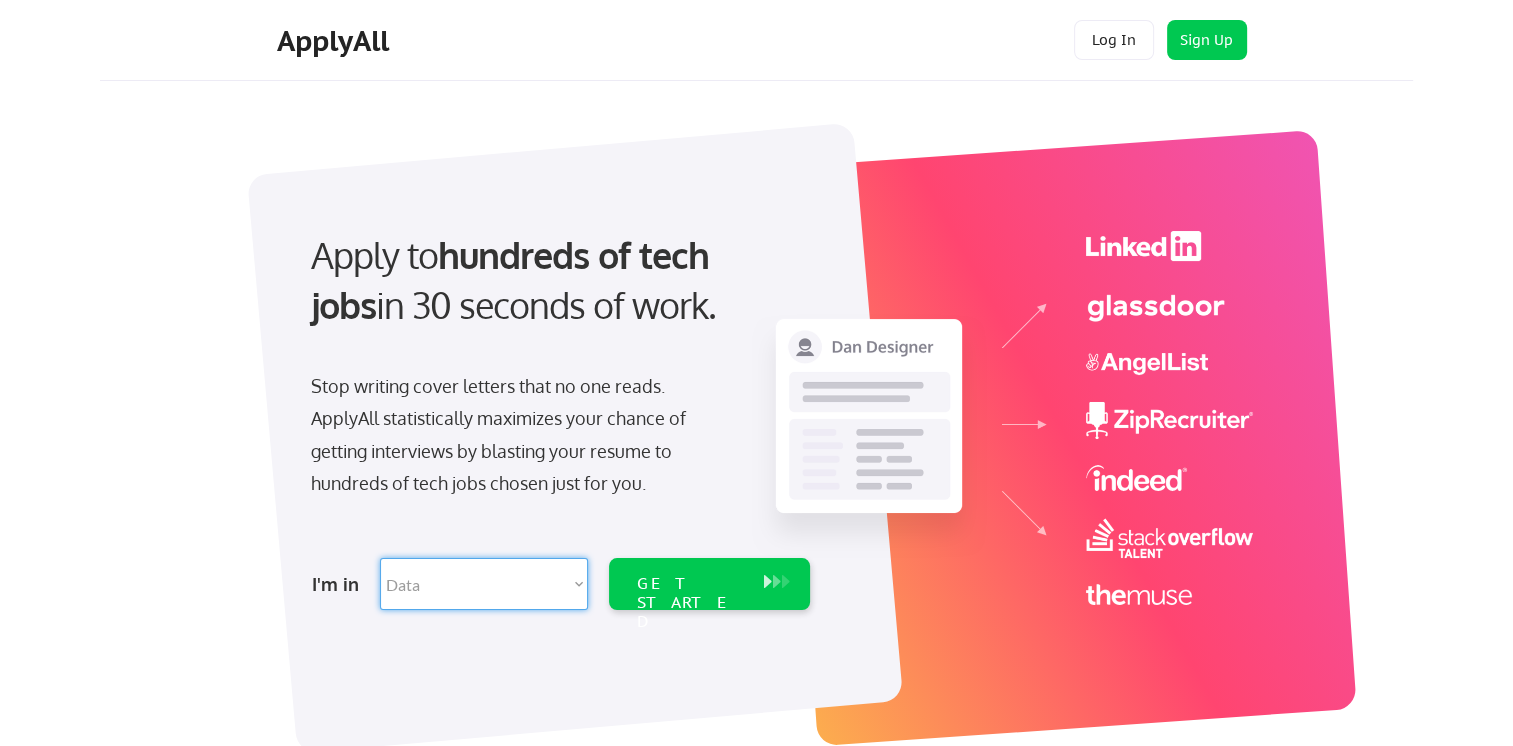 click on "Select Role Software Engineering Product Management Customer Success Sales UI/UX/Product Design Technical Project/Program Mgmt Marketing & Growth Data HR/Recruiting IT/Cybersecurity Tech Finance/Ops/Strategy Customer Support" at bounding box center [484, 584] 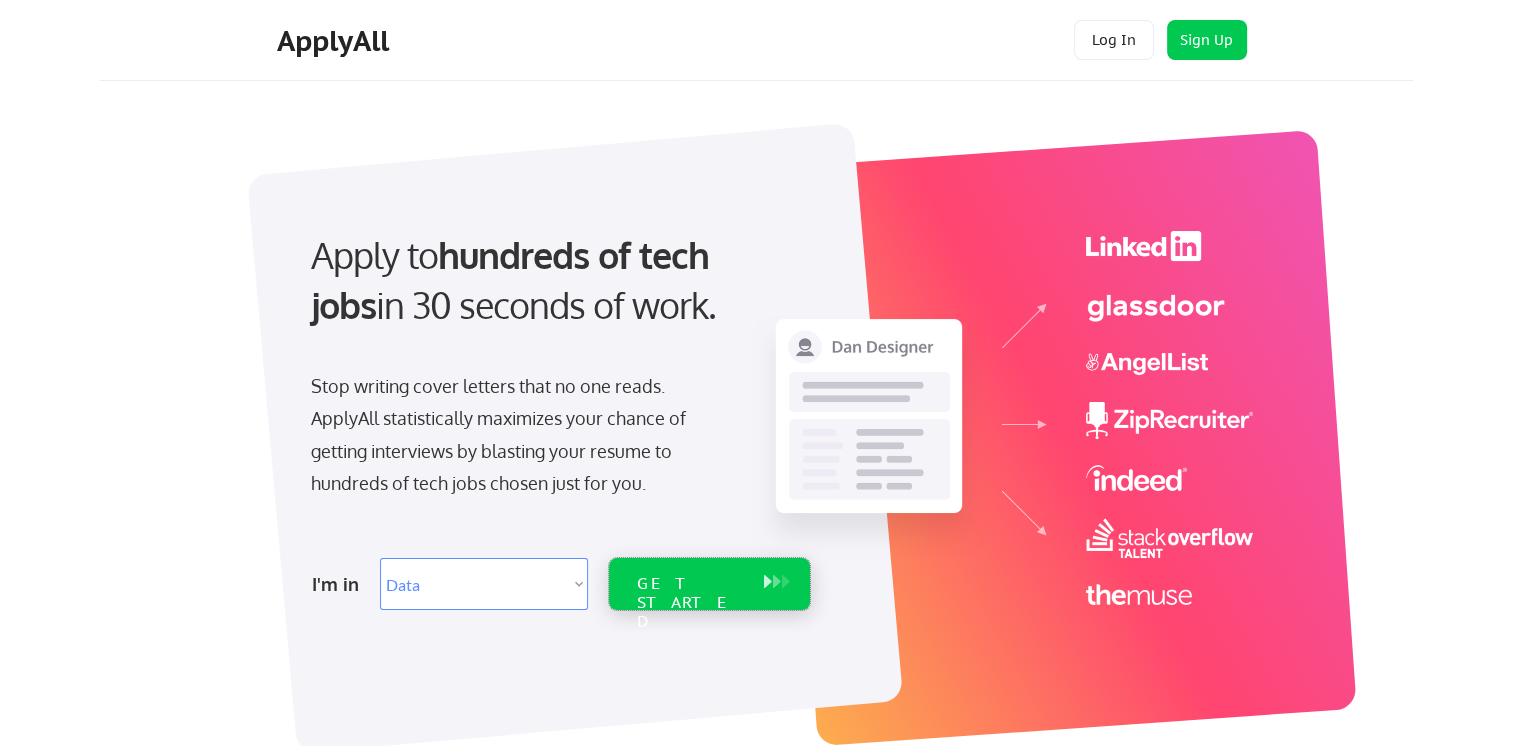 click on "GET STARTED" at bounding box center (690, 603) 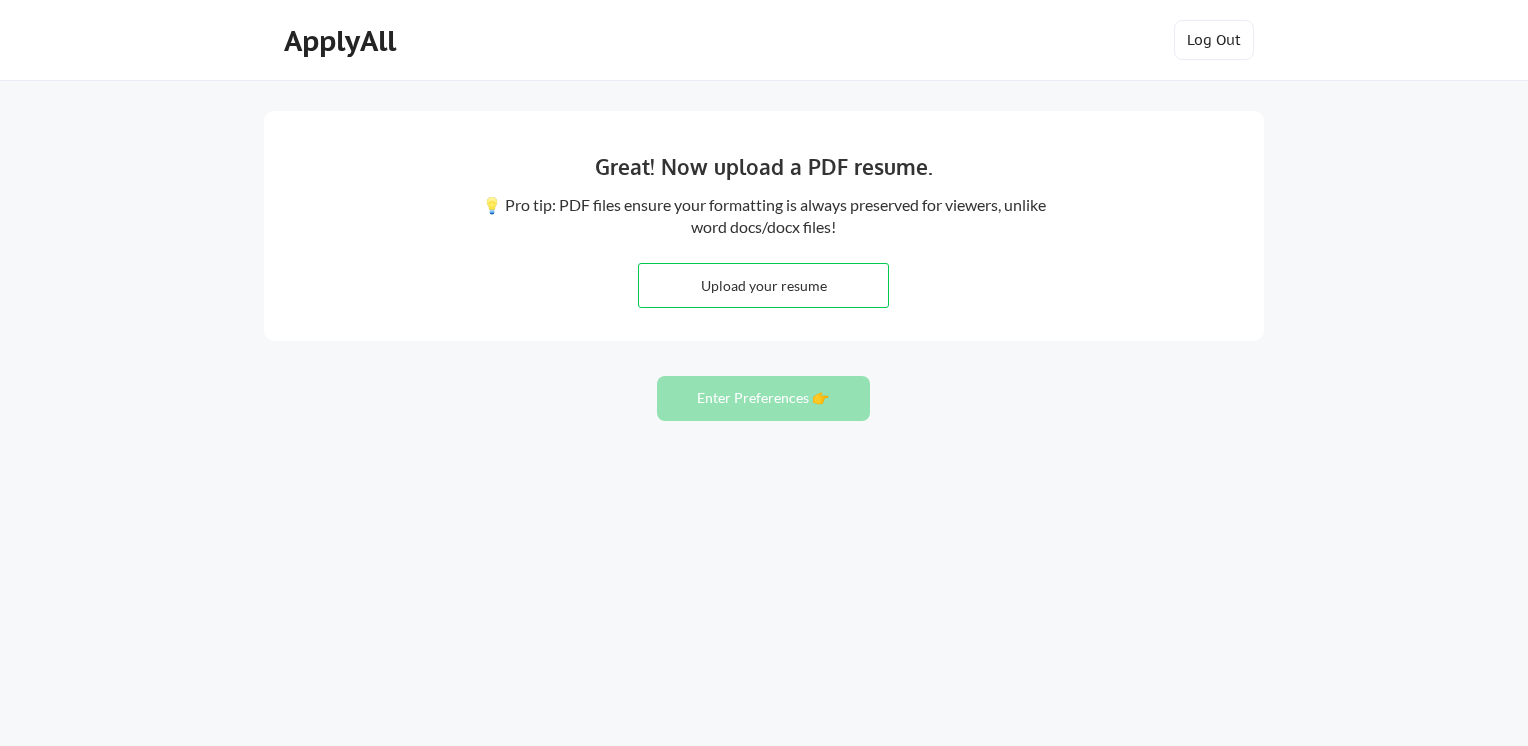 scroll, scrollTop: 0, scrollLeft: 0, axis: both 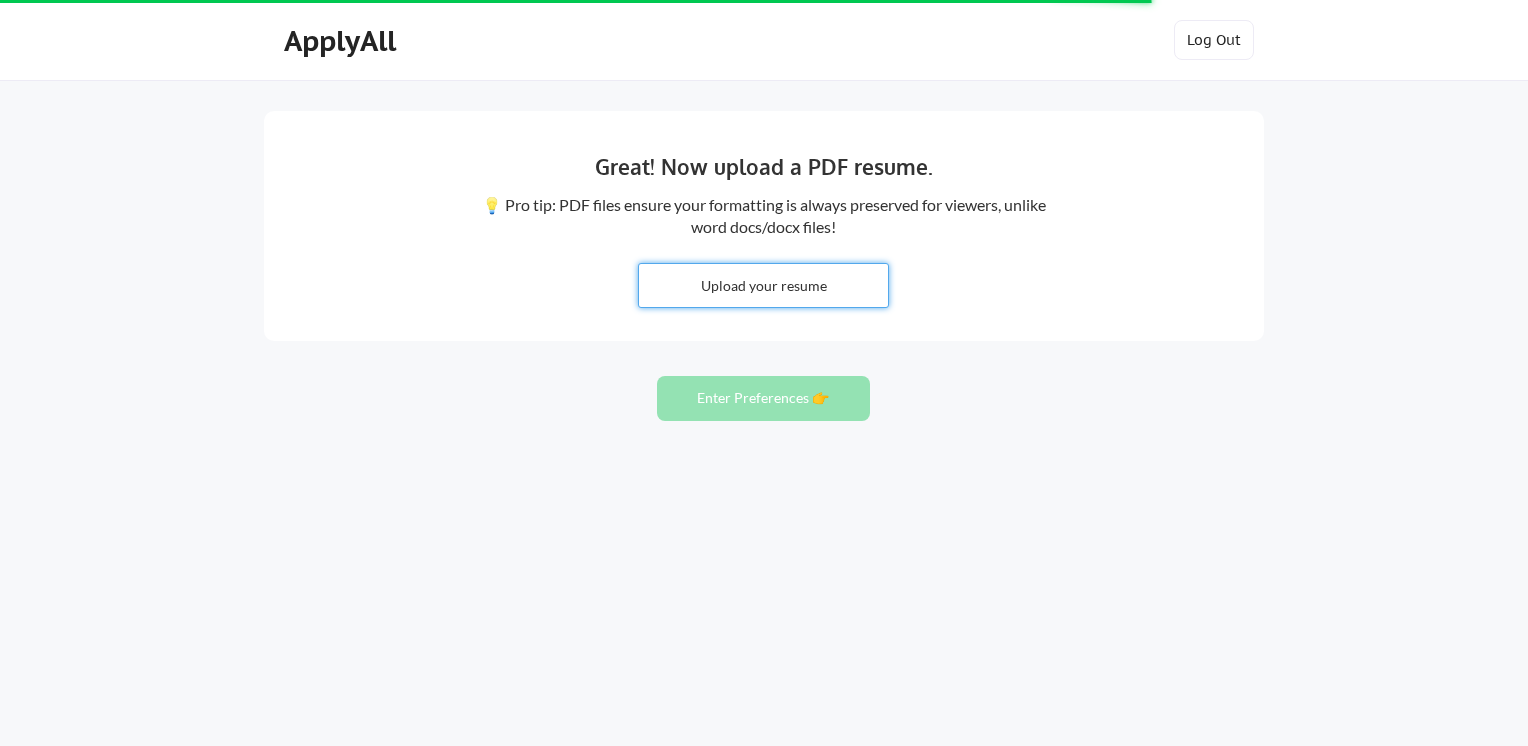 type 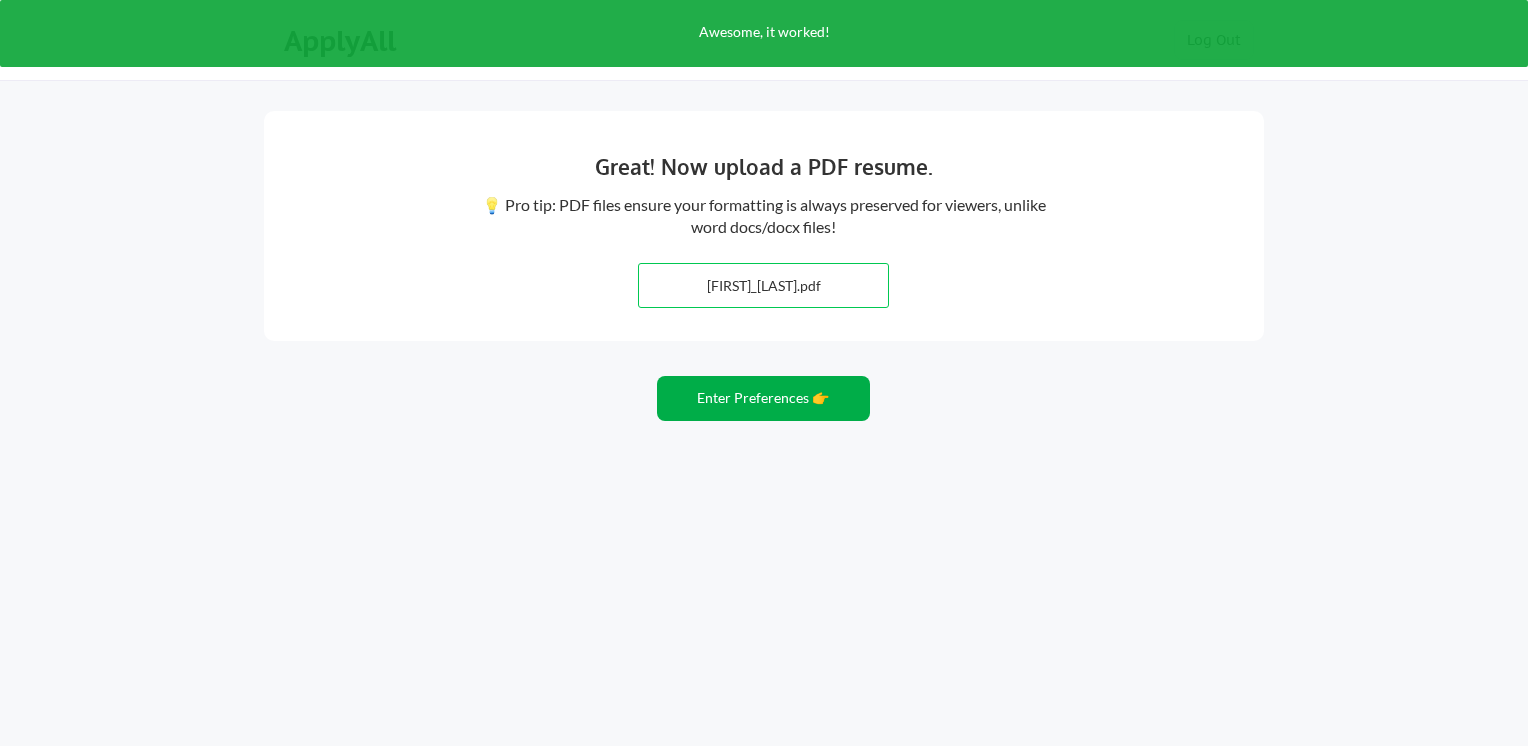 click on "Enter Preferences  👉" at bounding box center (763, 398) 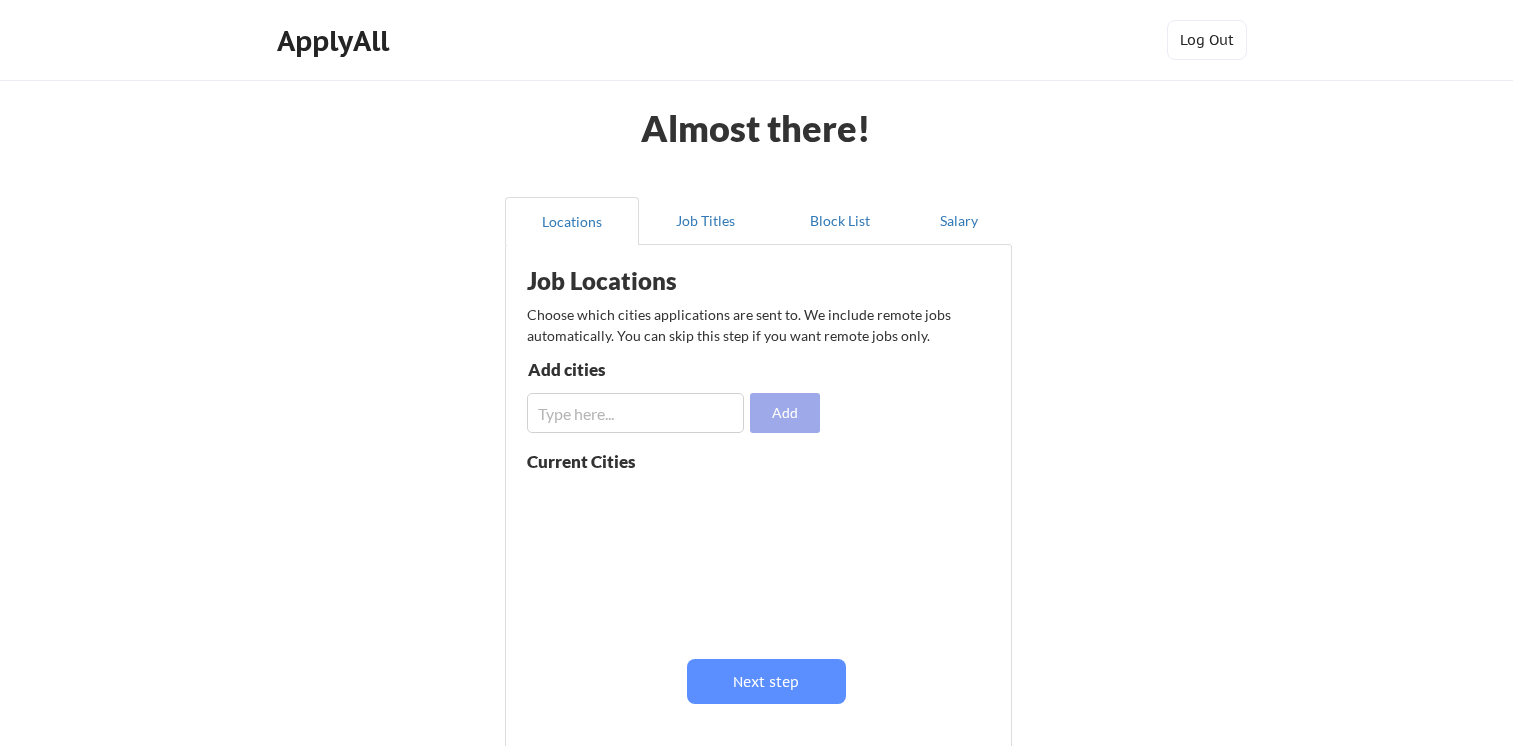 scroll, scrollTop: 0, scrollLeft: 0, axis: both 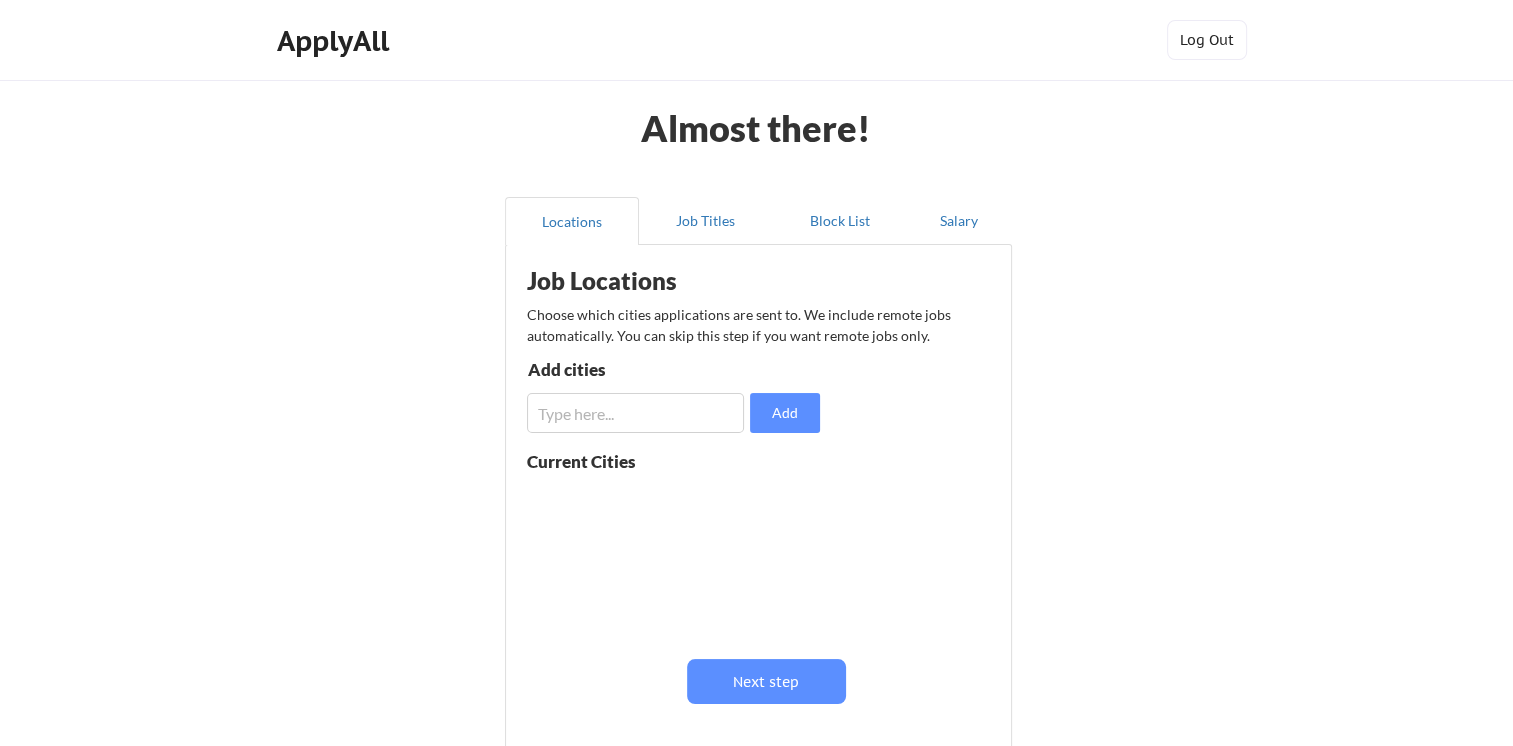 click at bounding box center (635, 413) 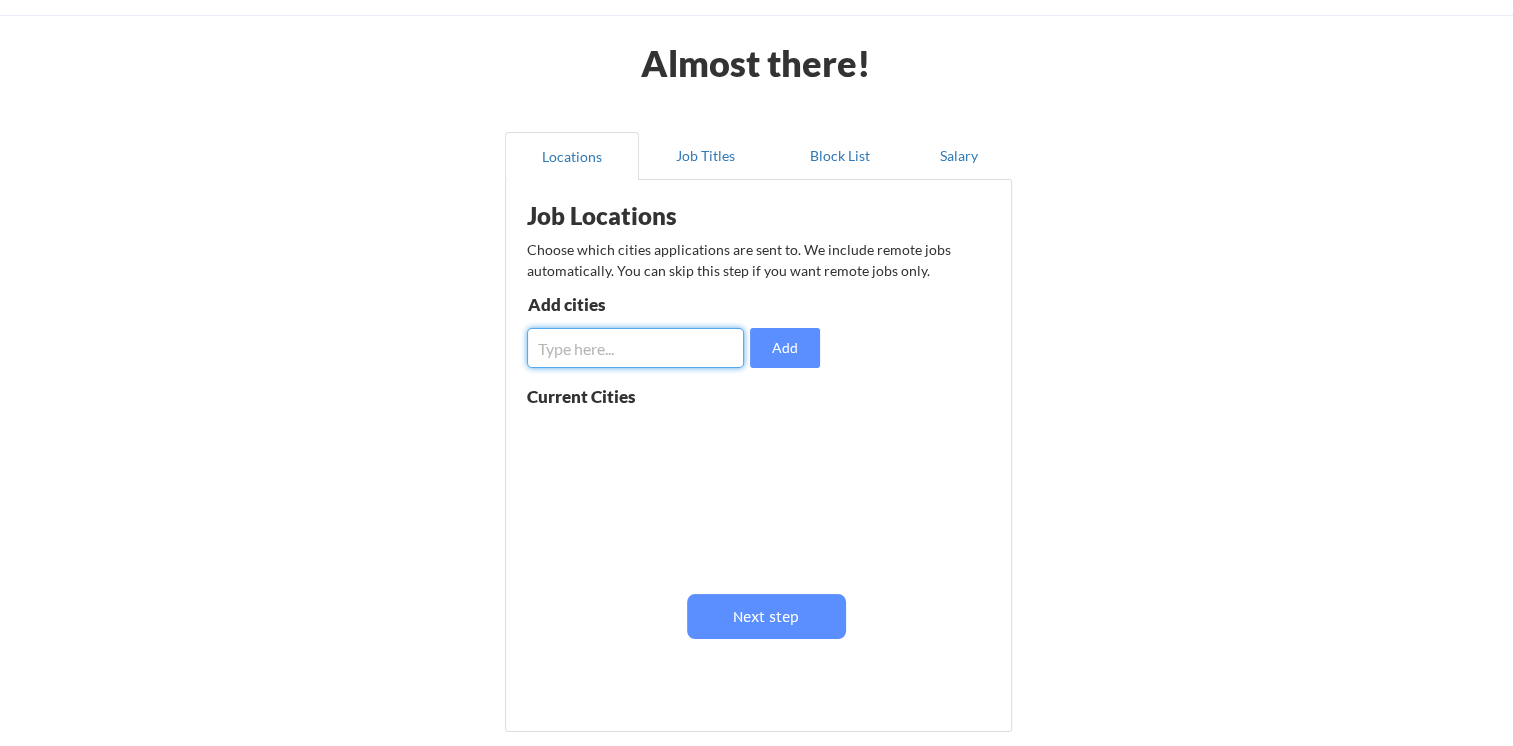 scroll, scrollTop: 100, scrollLeft: 0, axis: vertical 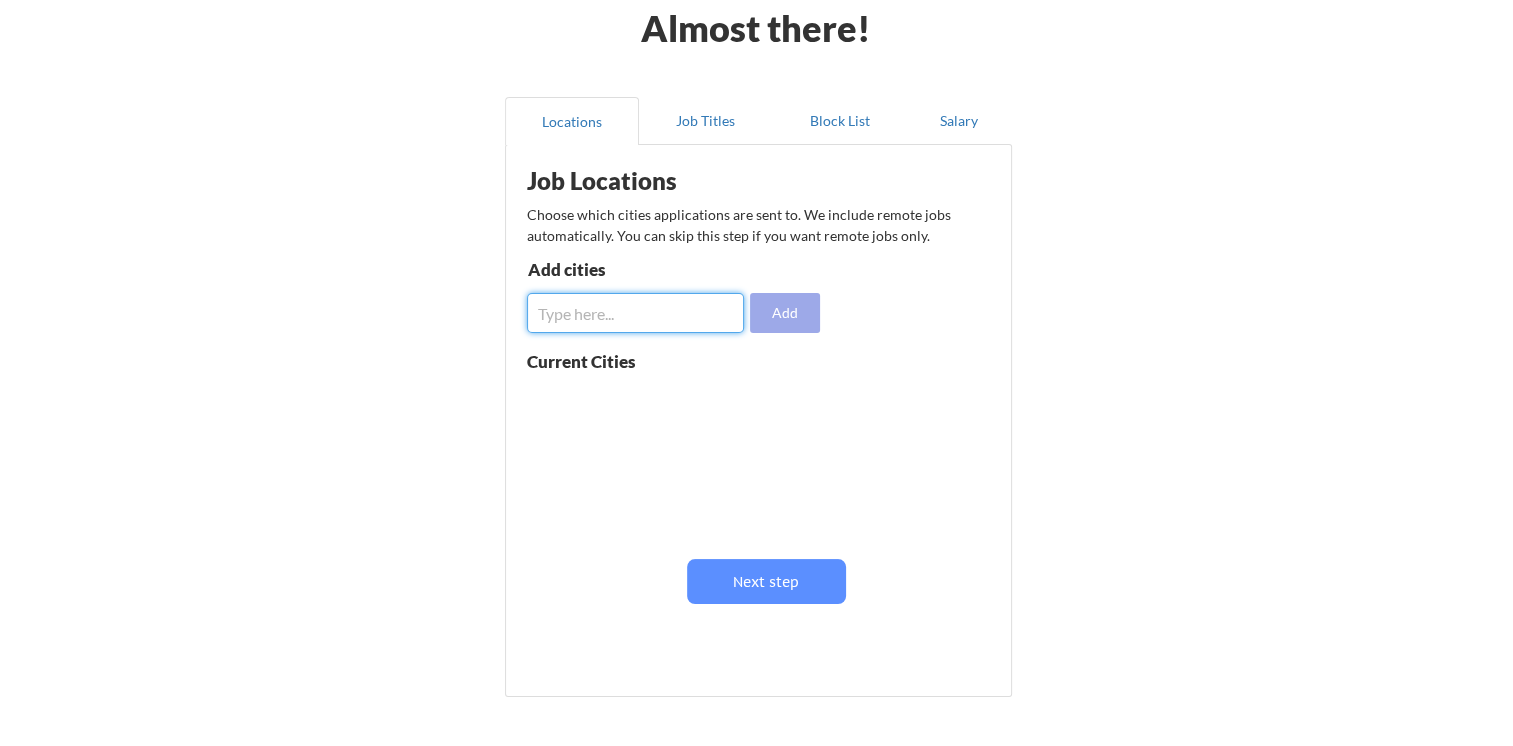 click on "Add" at bounding box center (785, 313) 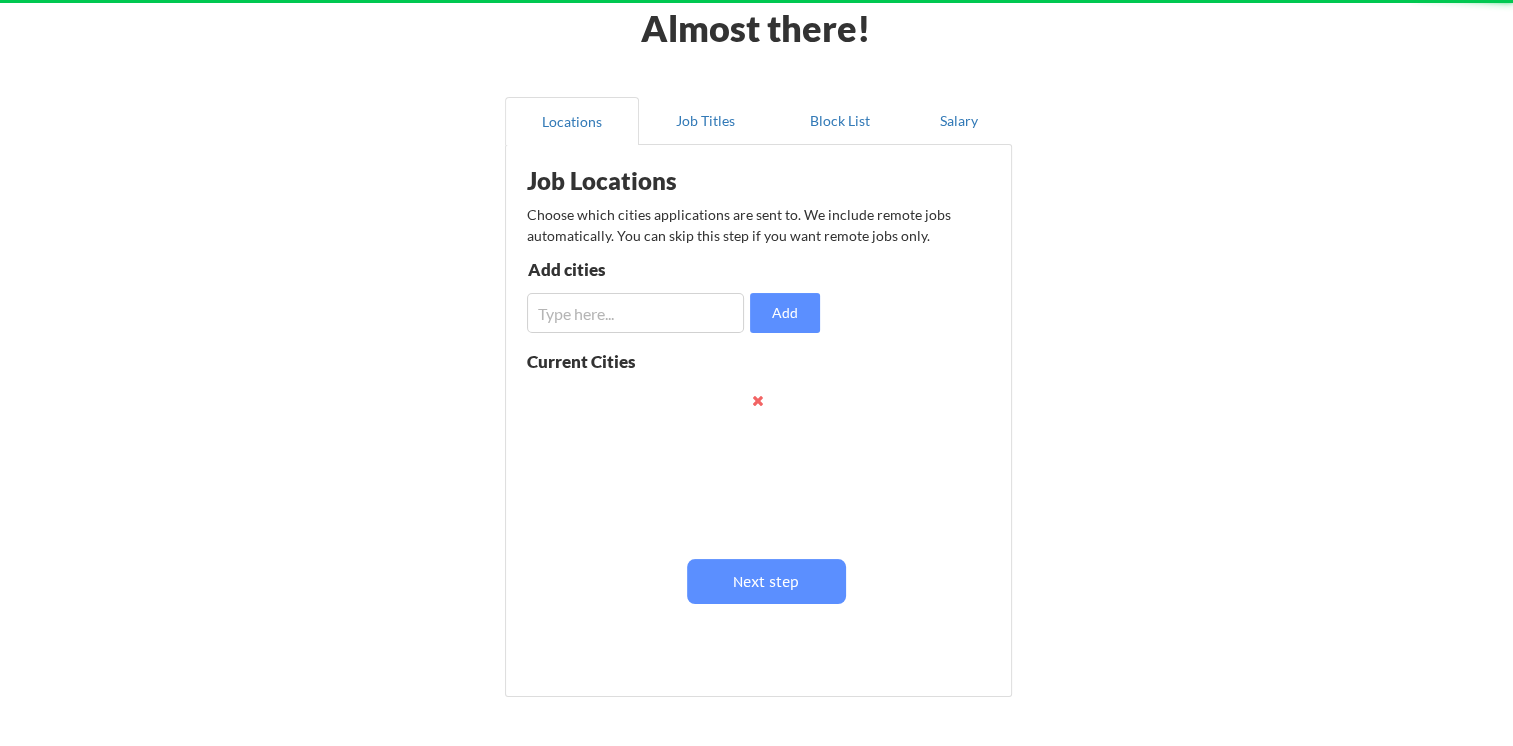 click at bounding box center (635, 313) 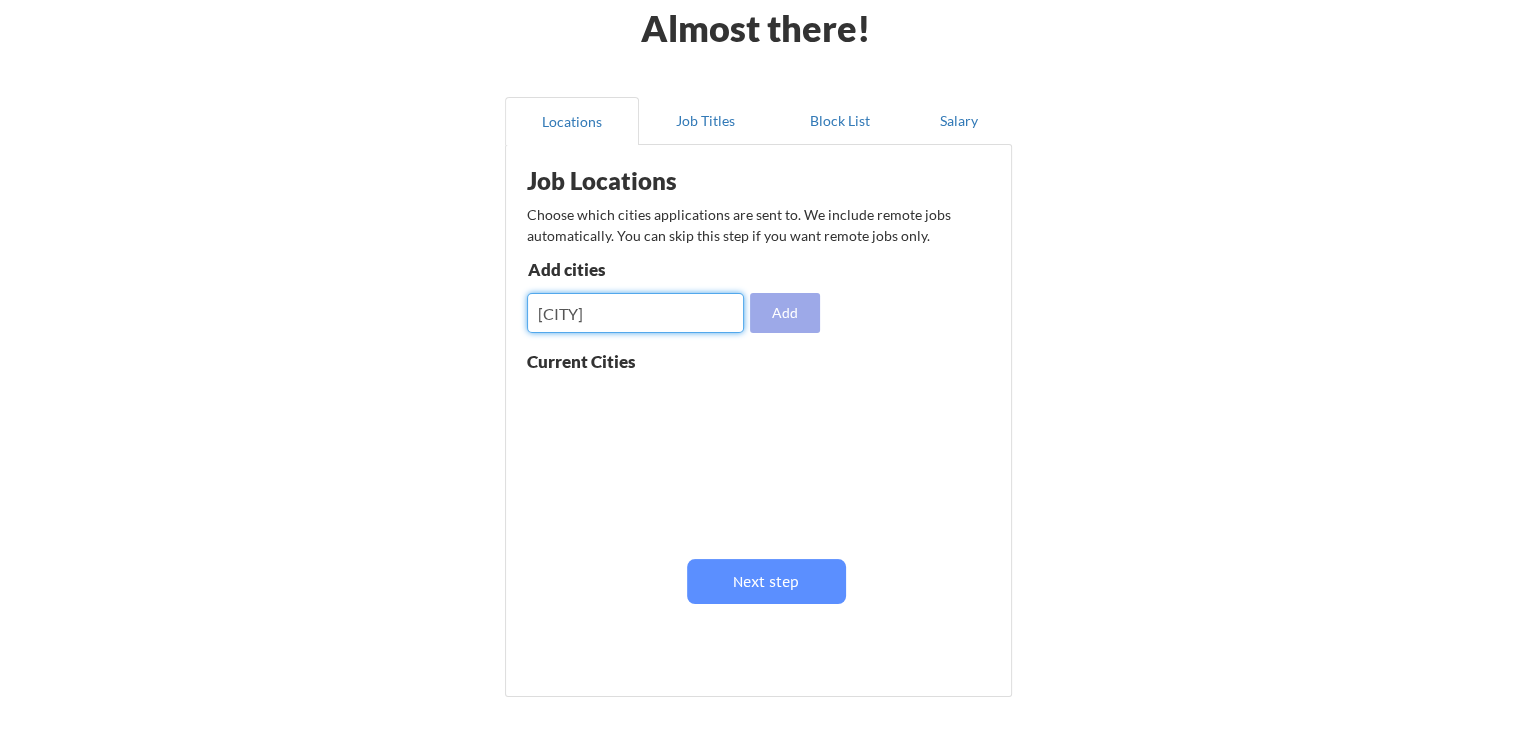 type on "Boston" 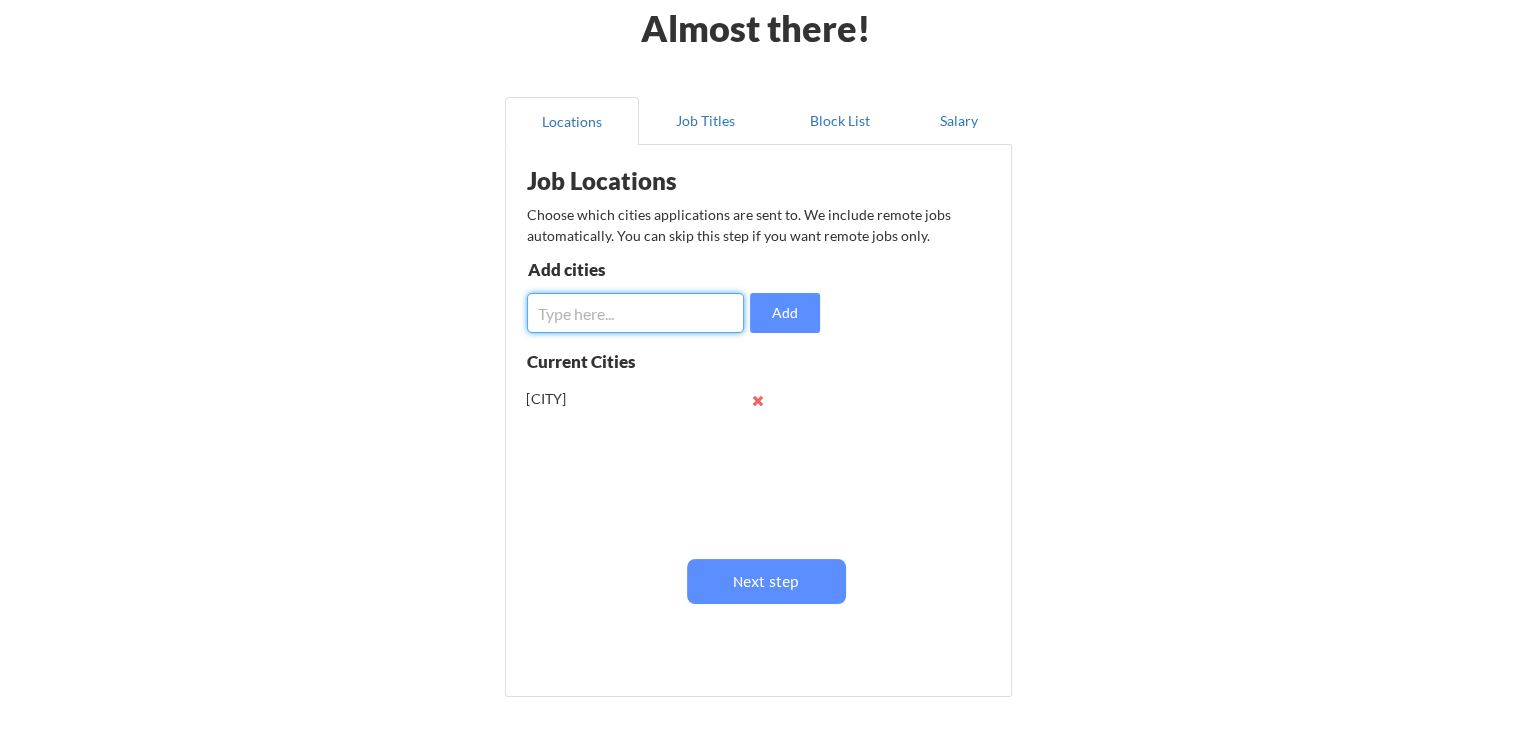 click at bounding box center (635, 313) 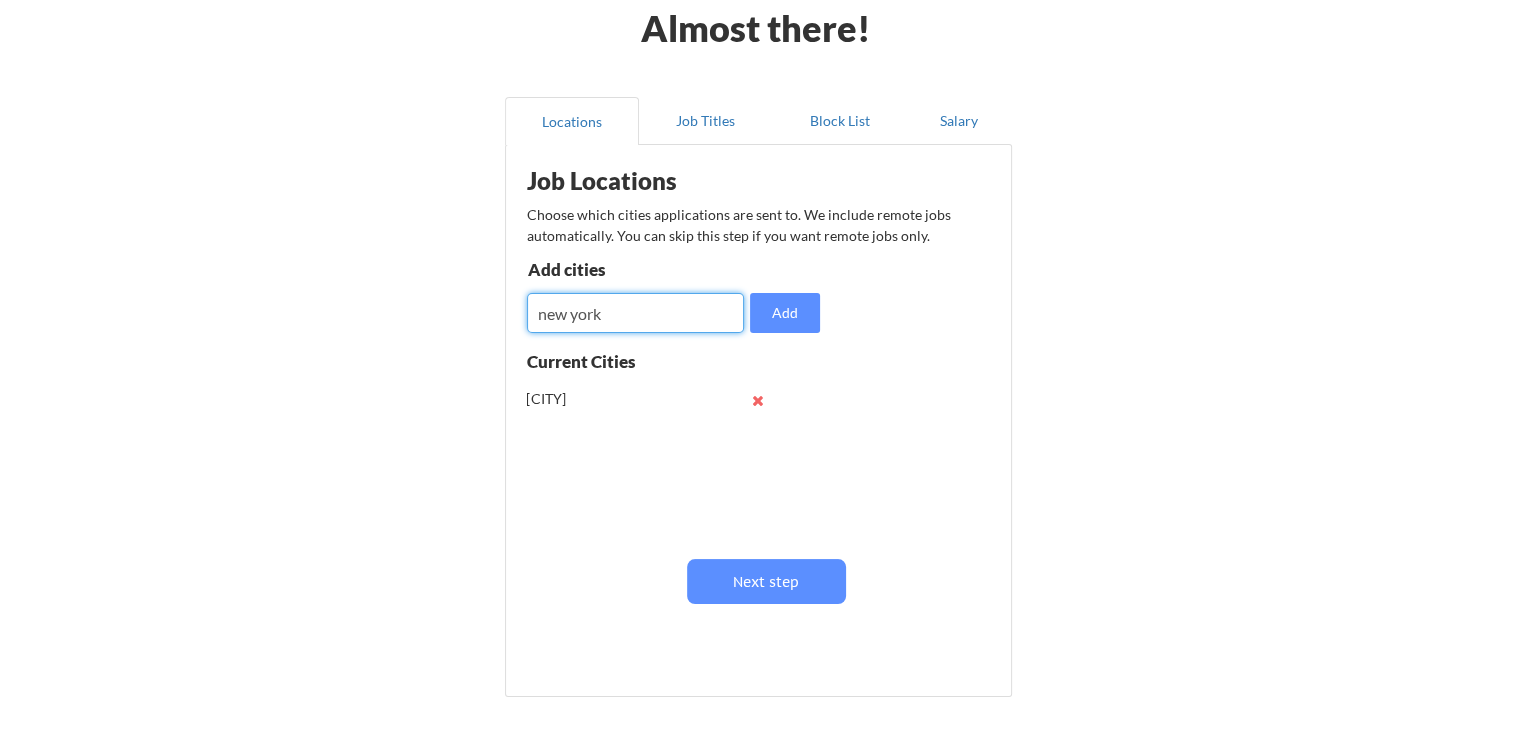 type on "new york" 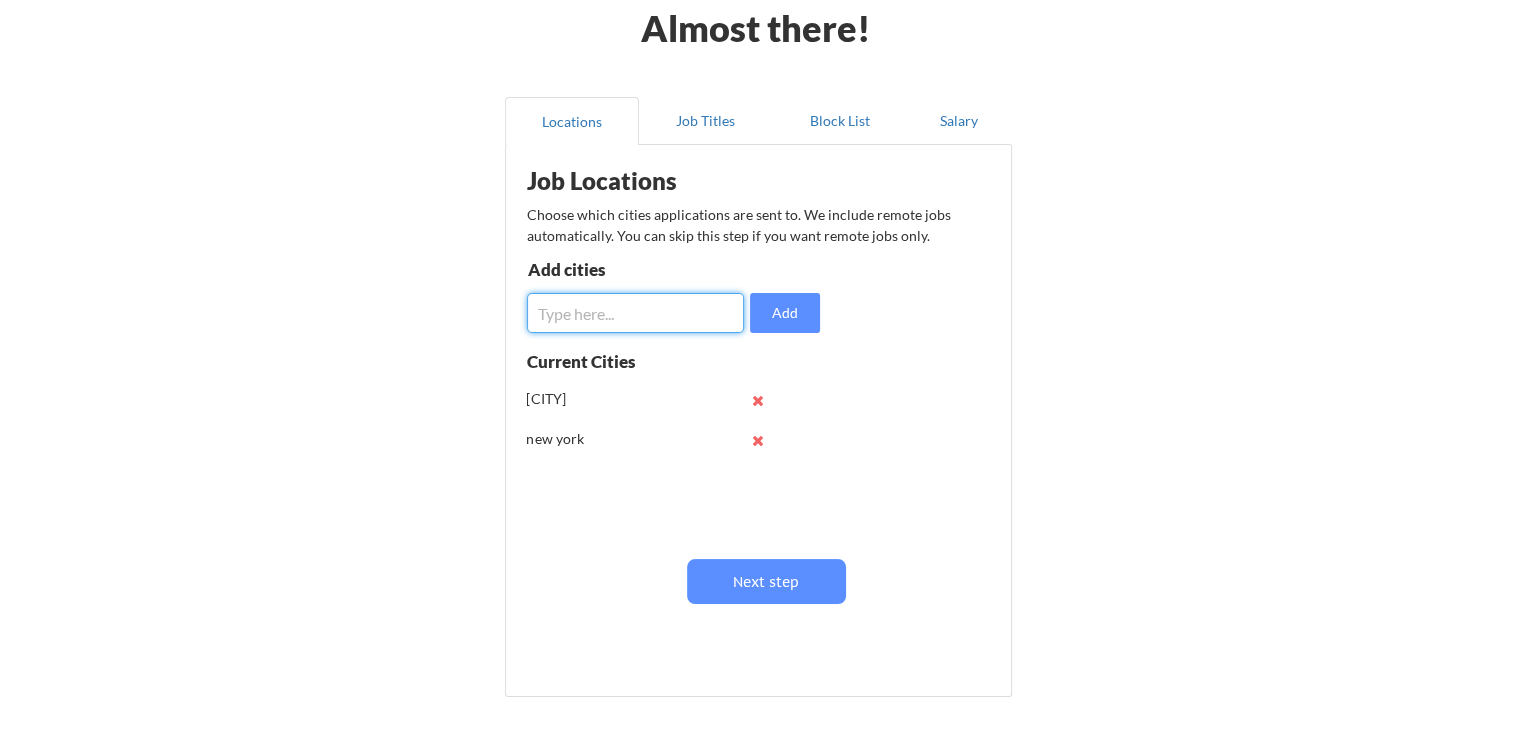 click at bounding box center [635, 313] 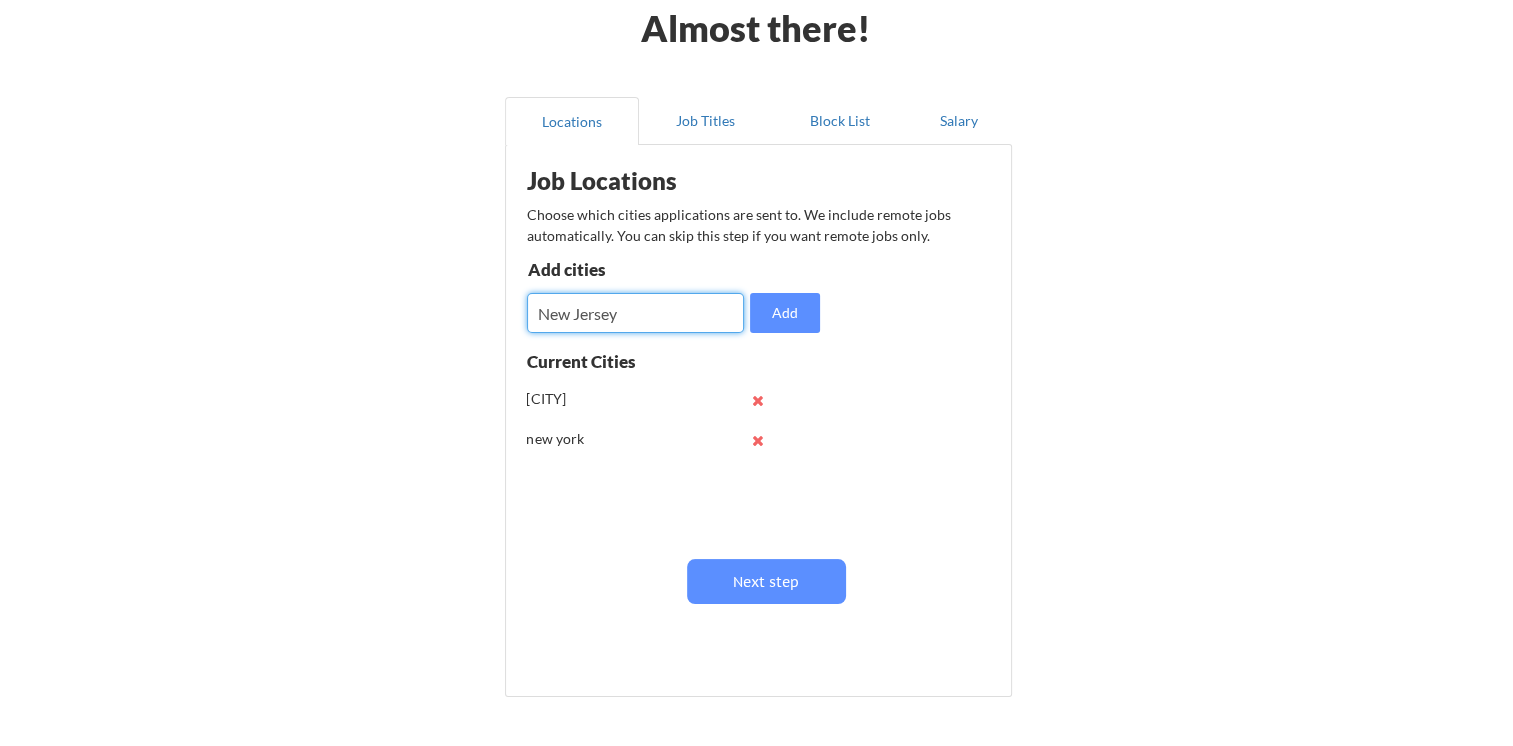 type on "New Jersey" 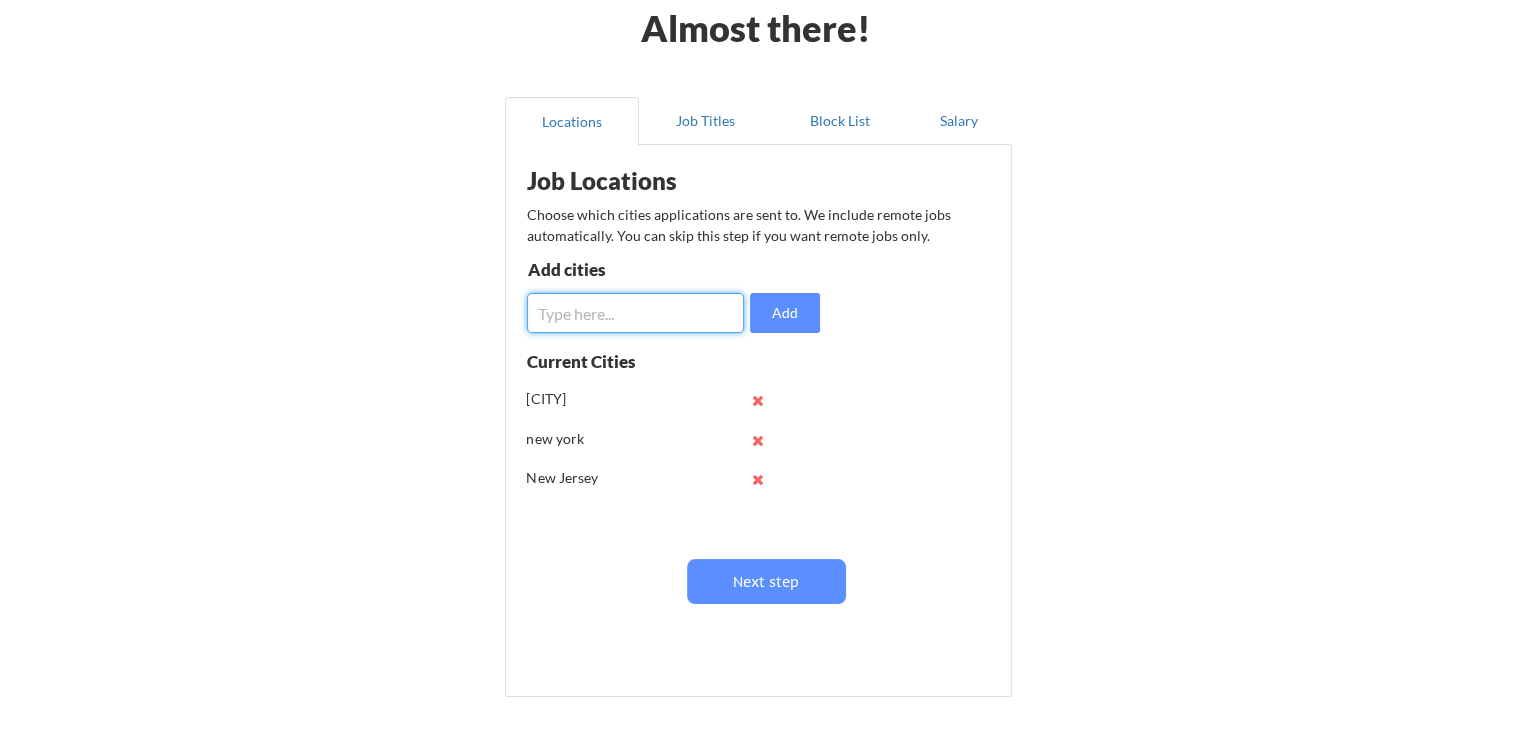 click at bounding box center [635, 313] 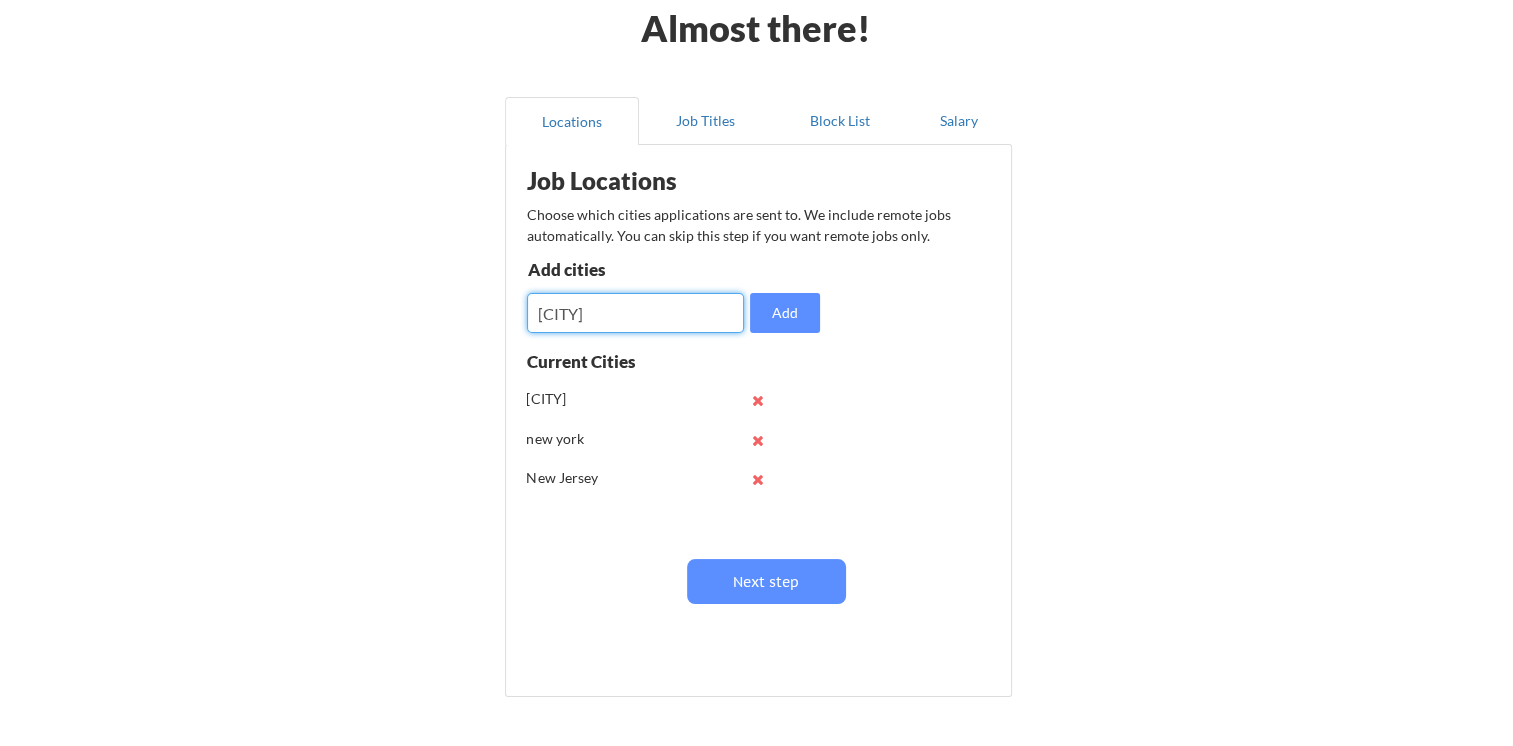type on "Portland" 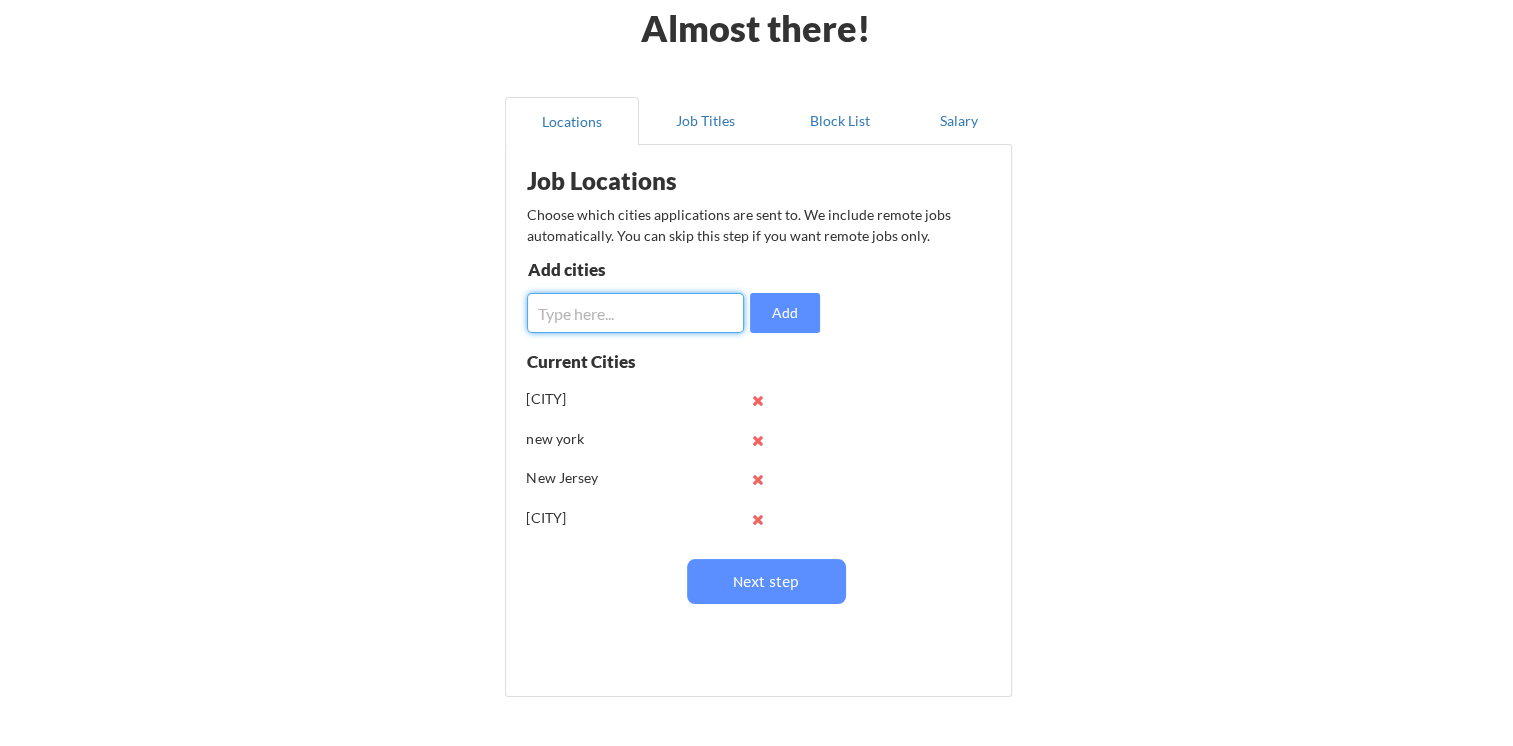 click at bounding box center (635, 313) 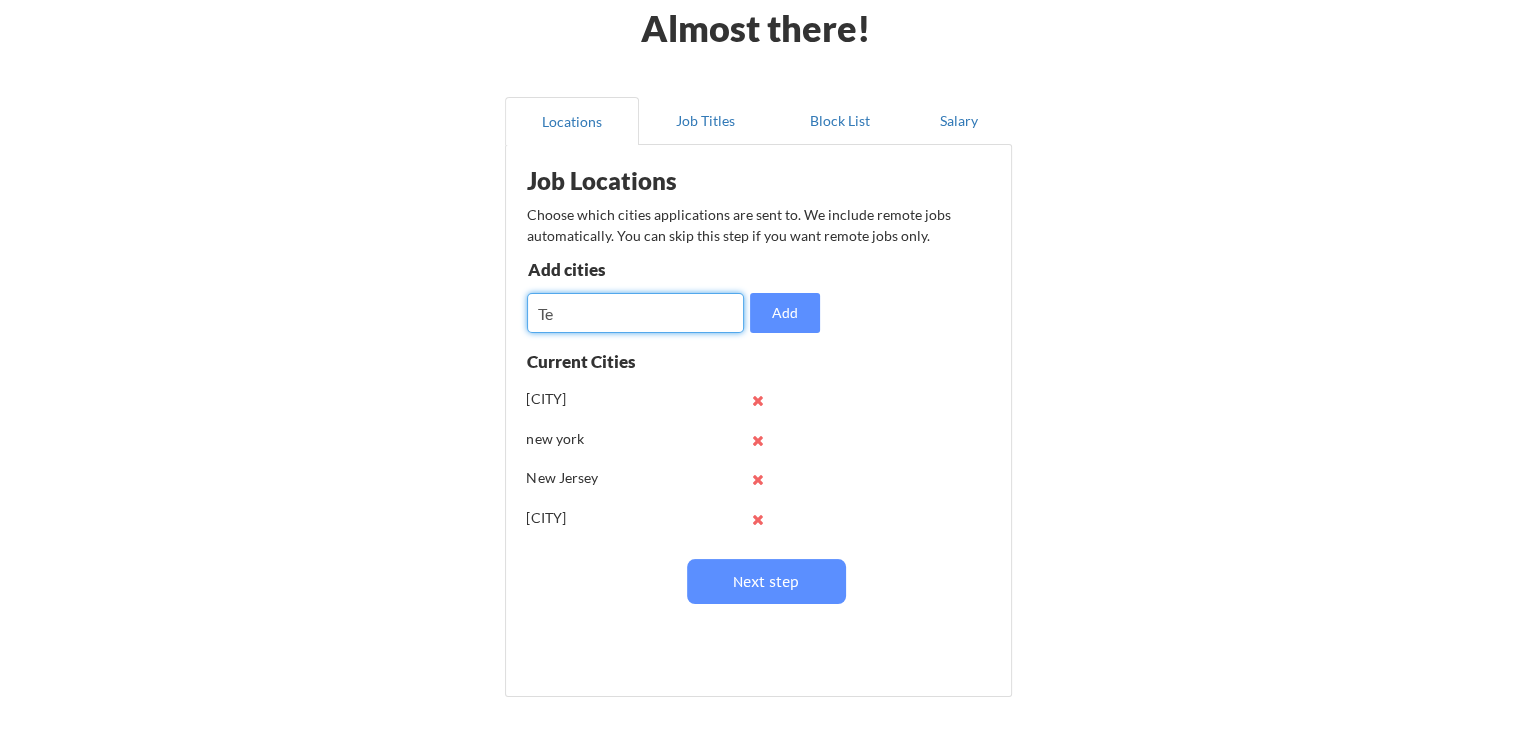 type on "T" 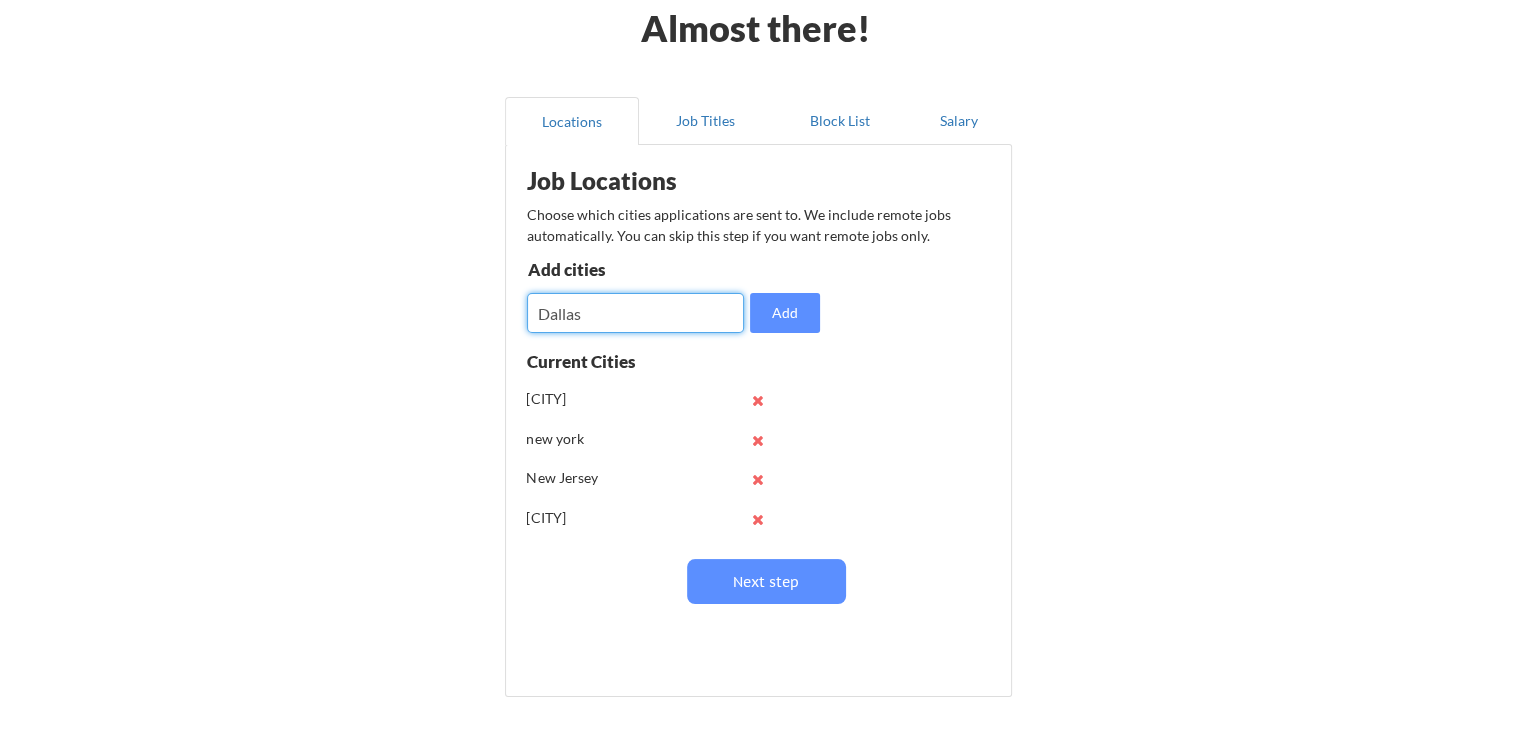 type on "Dallas" 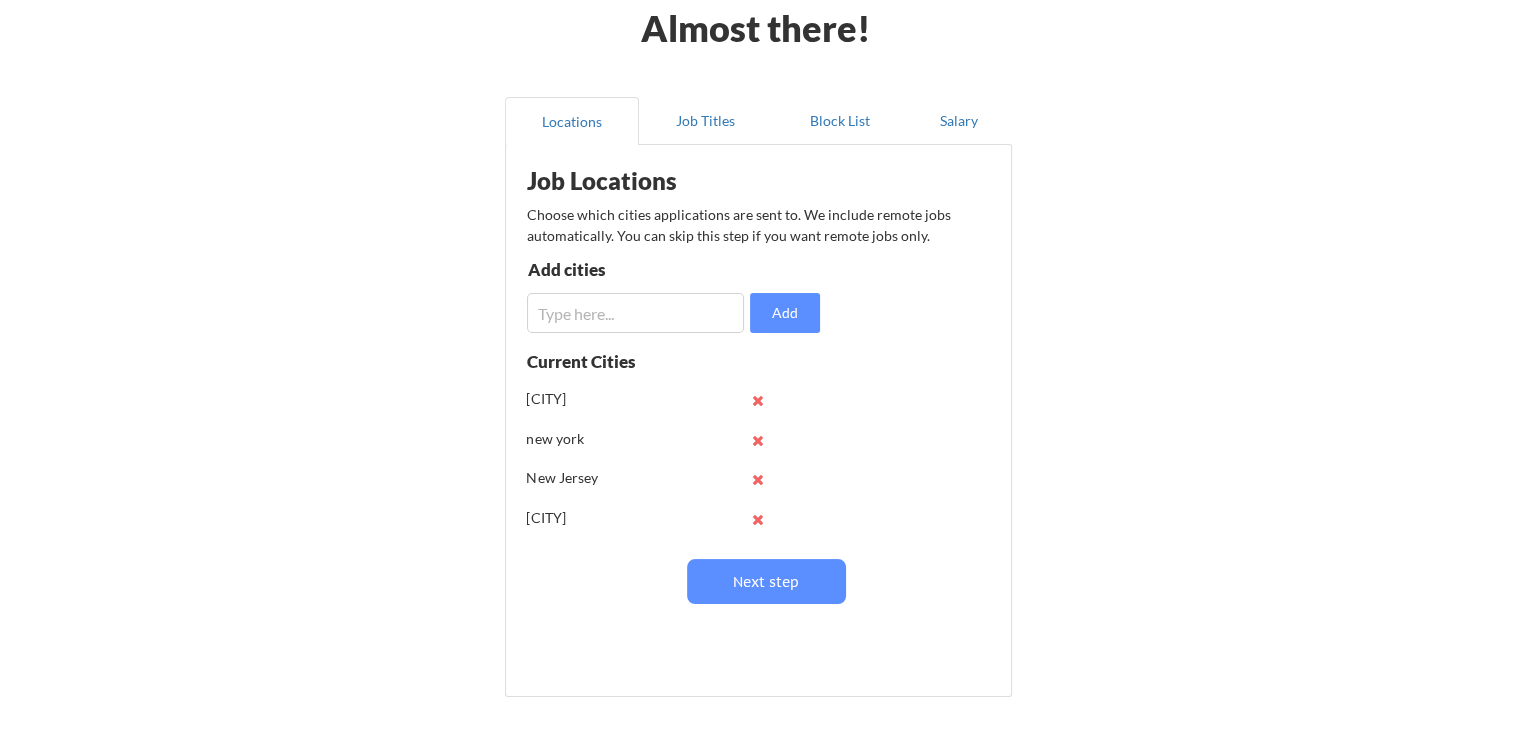 click at bounding box center (635, 313) 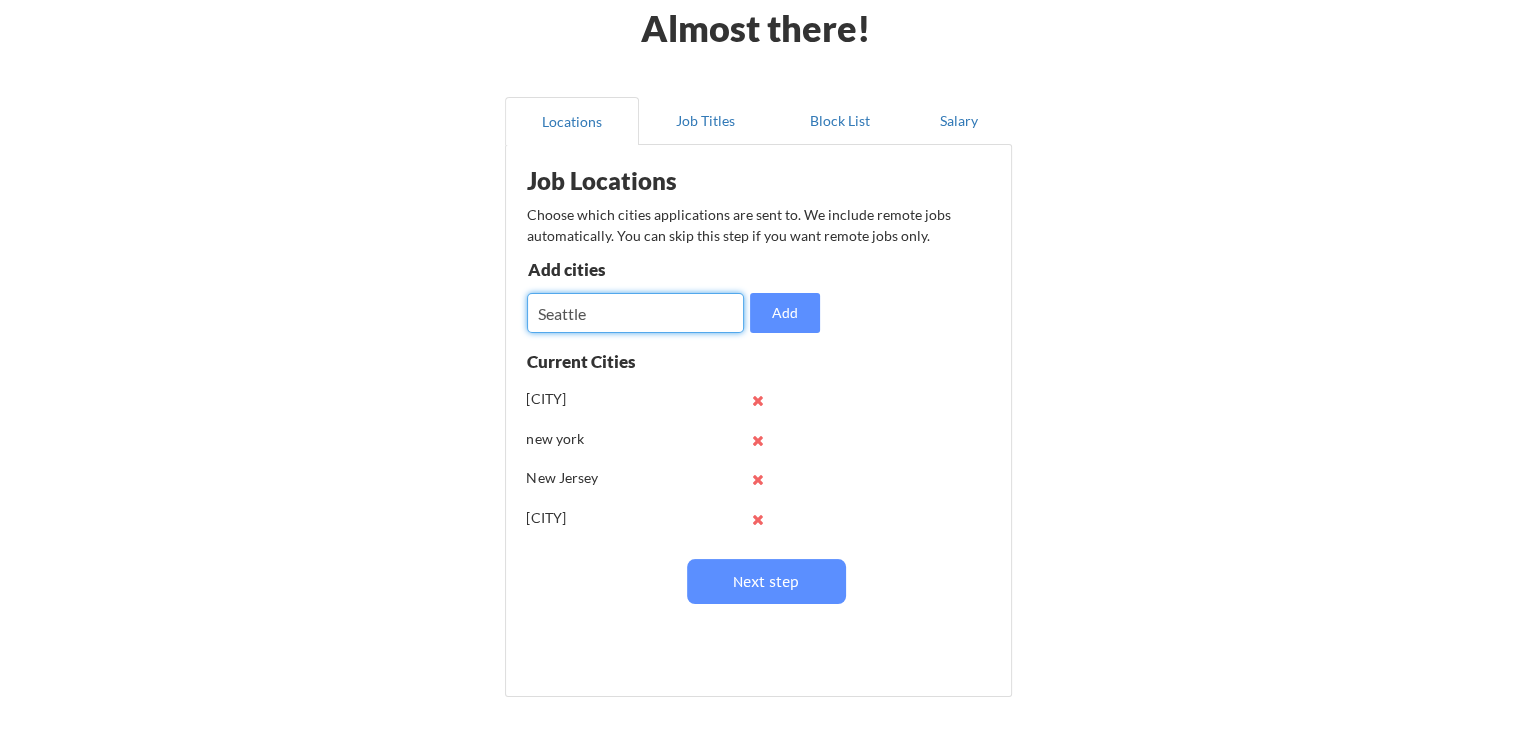 type on "Seattel" 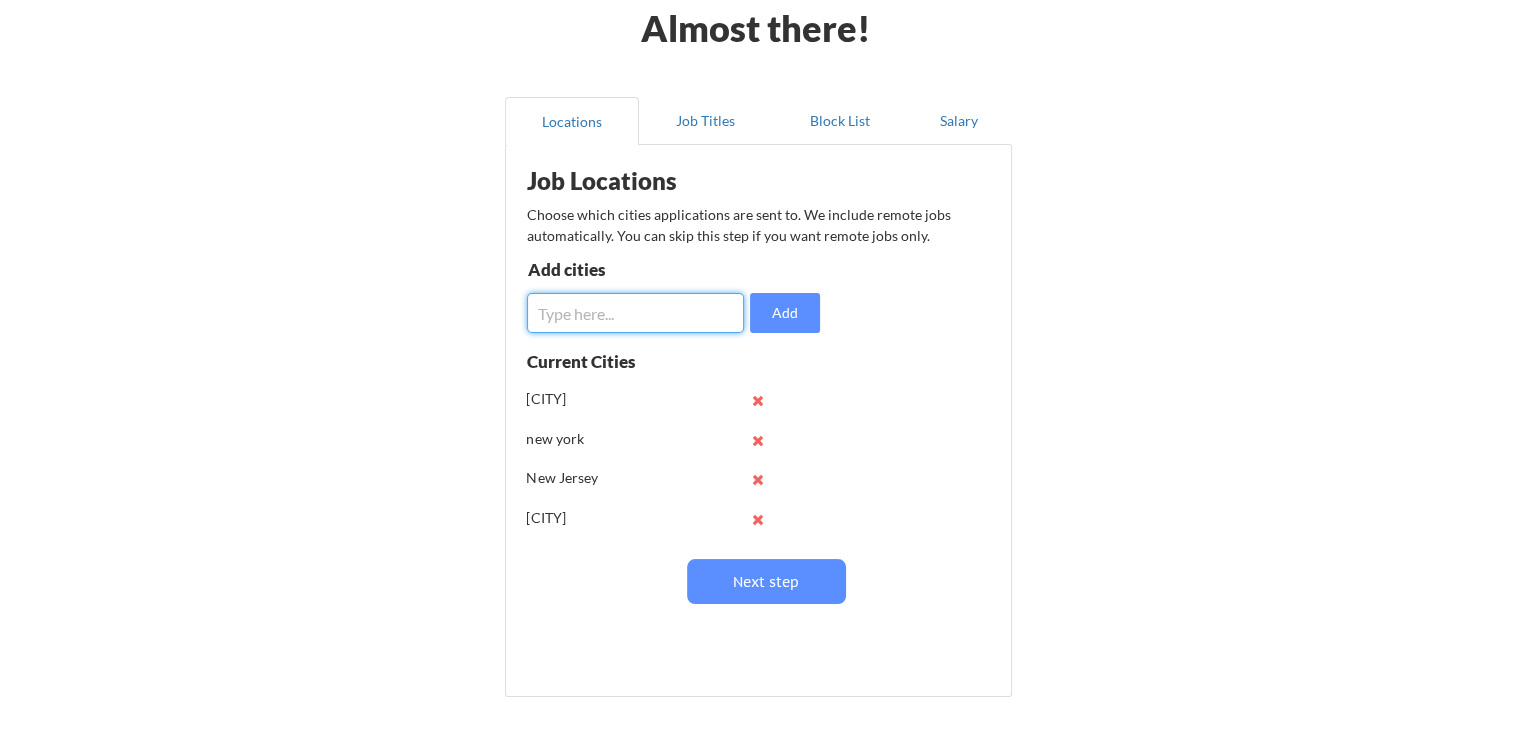 click at bounding box center (635, 313) 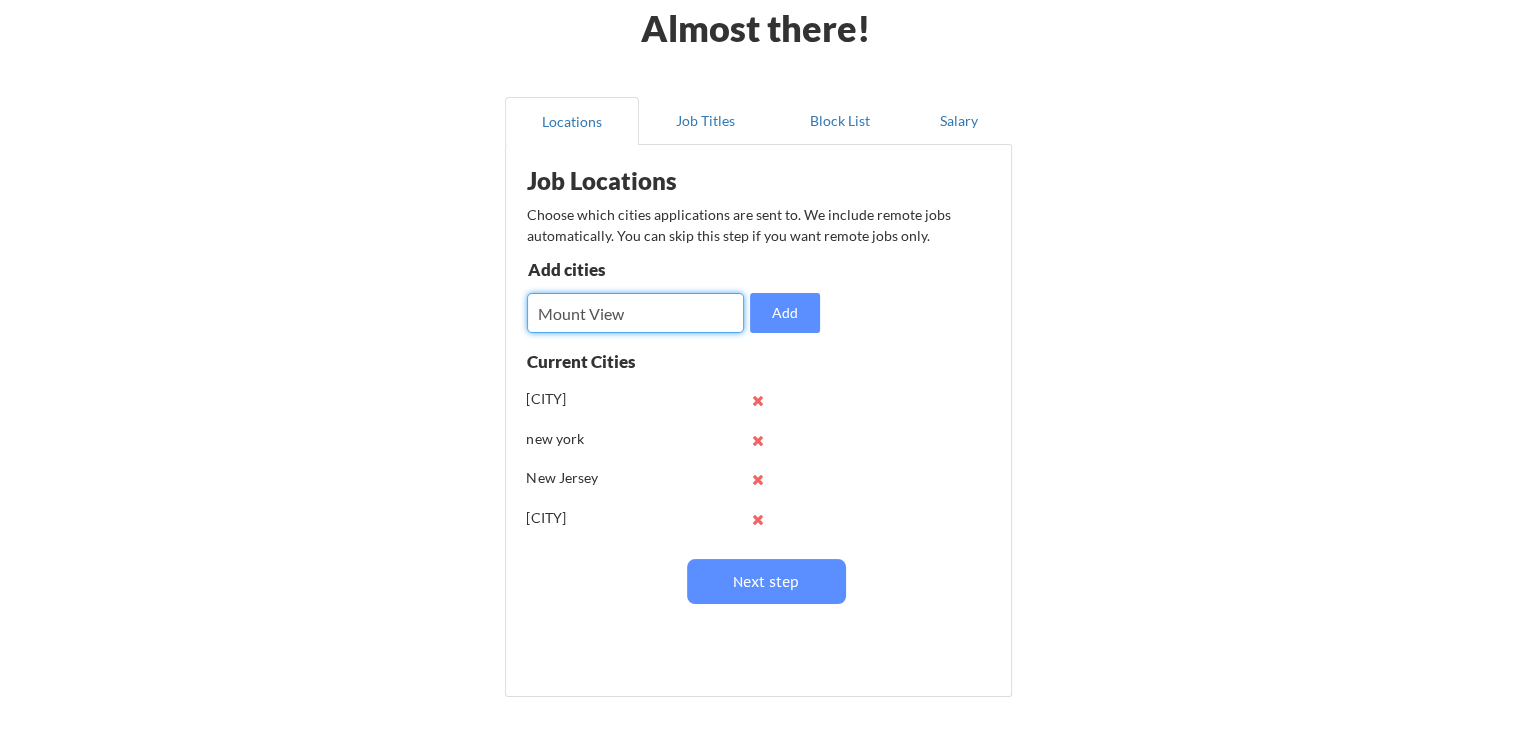 type on "Mount View" 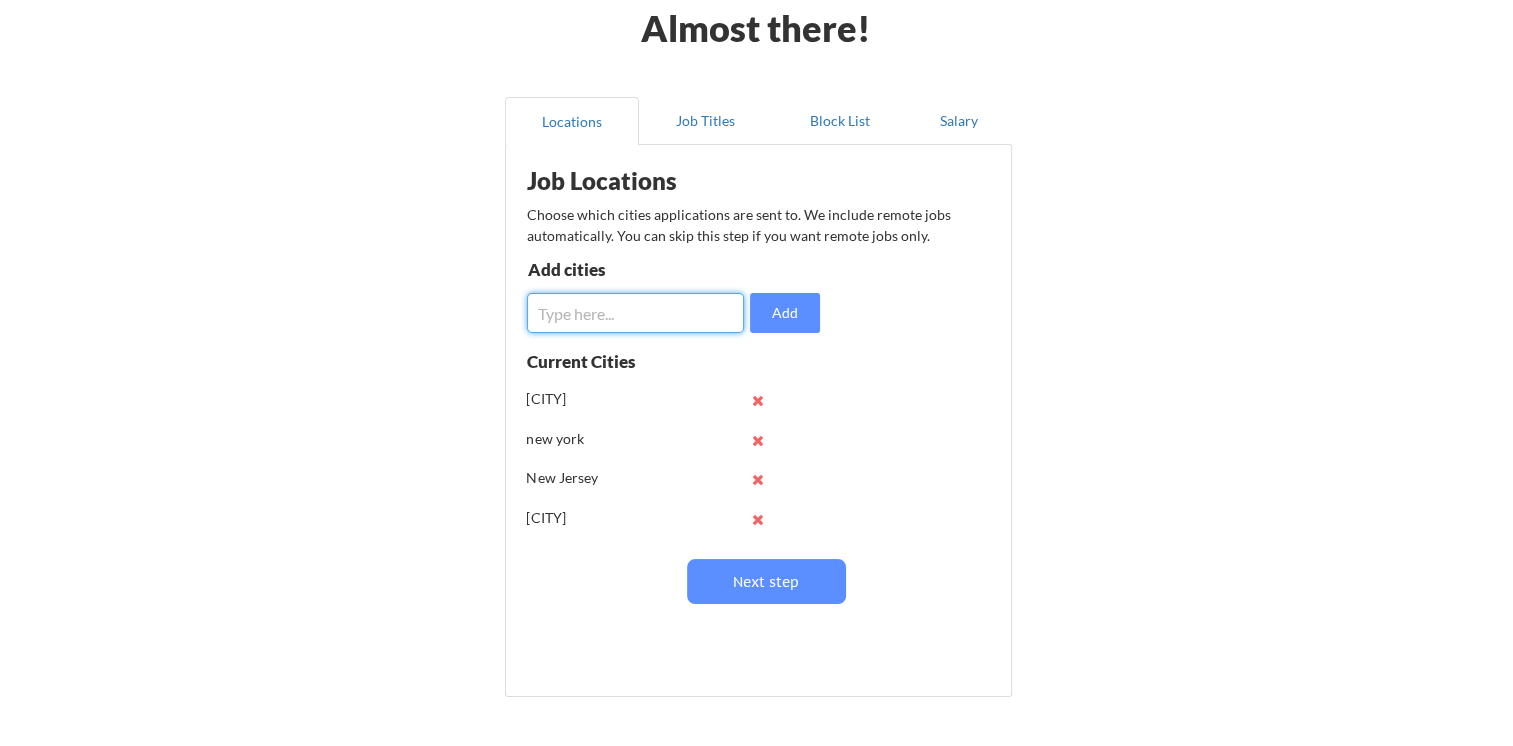 click at bounding box center (635, 313) 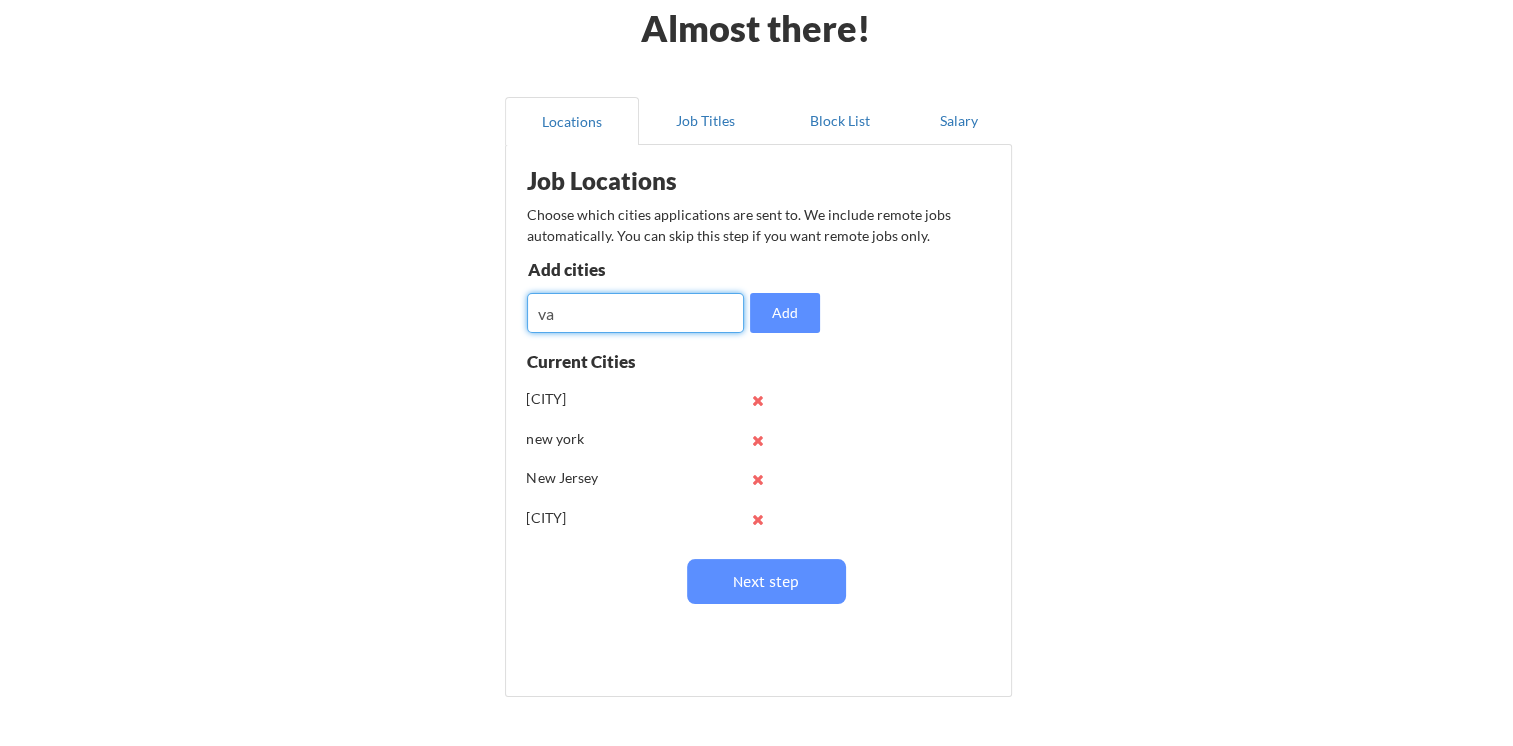 type on "v" 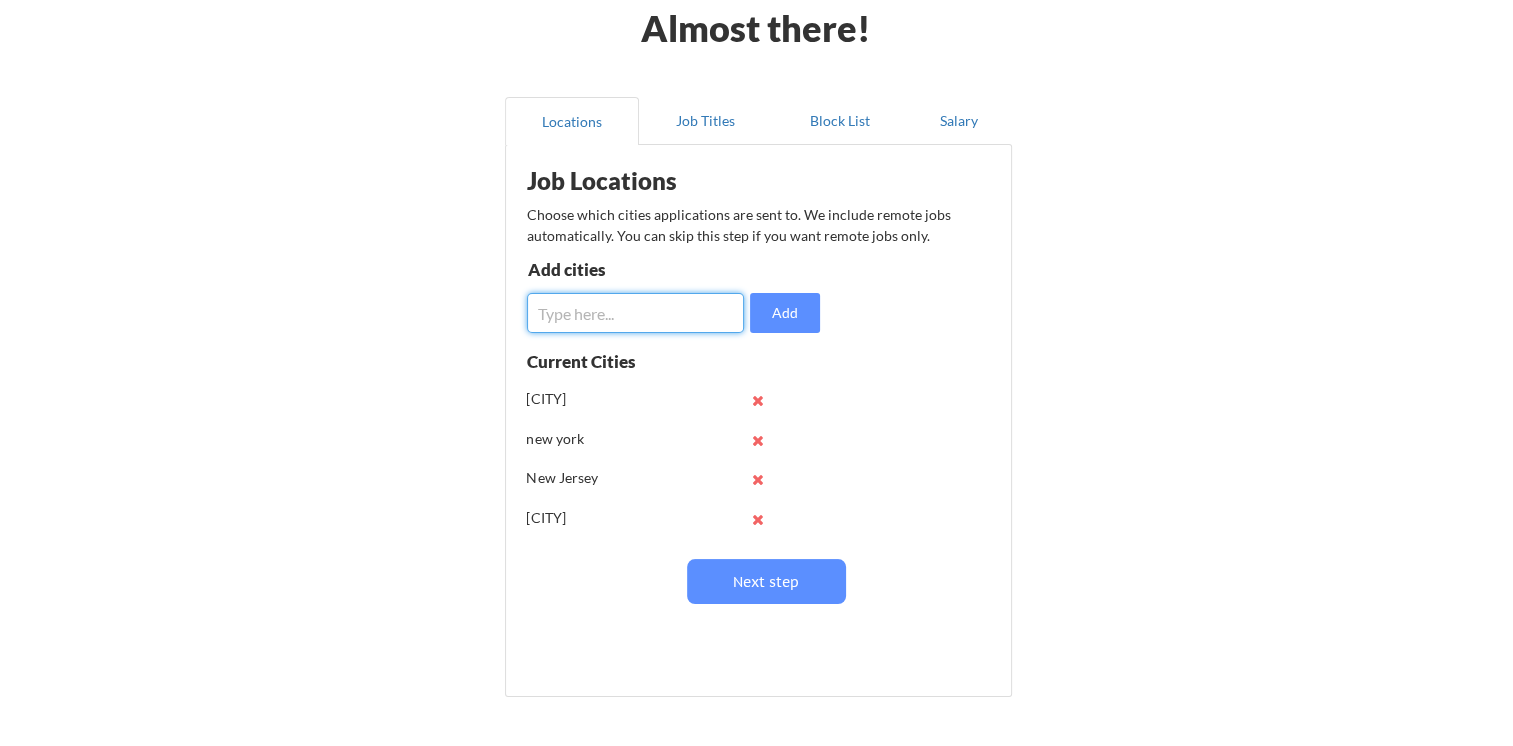 type on "C" 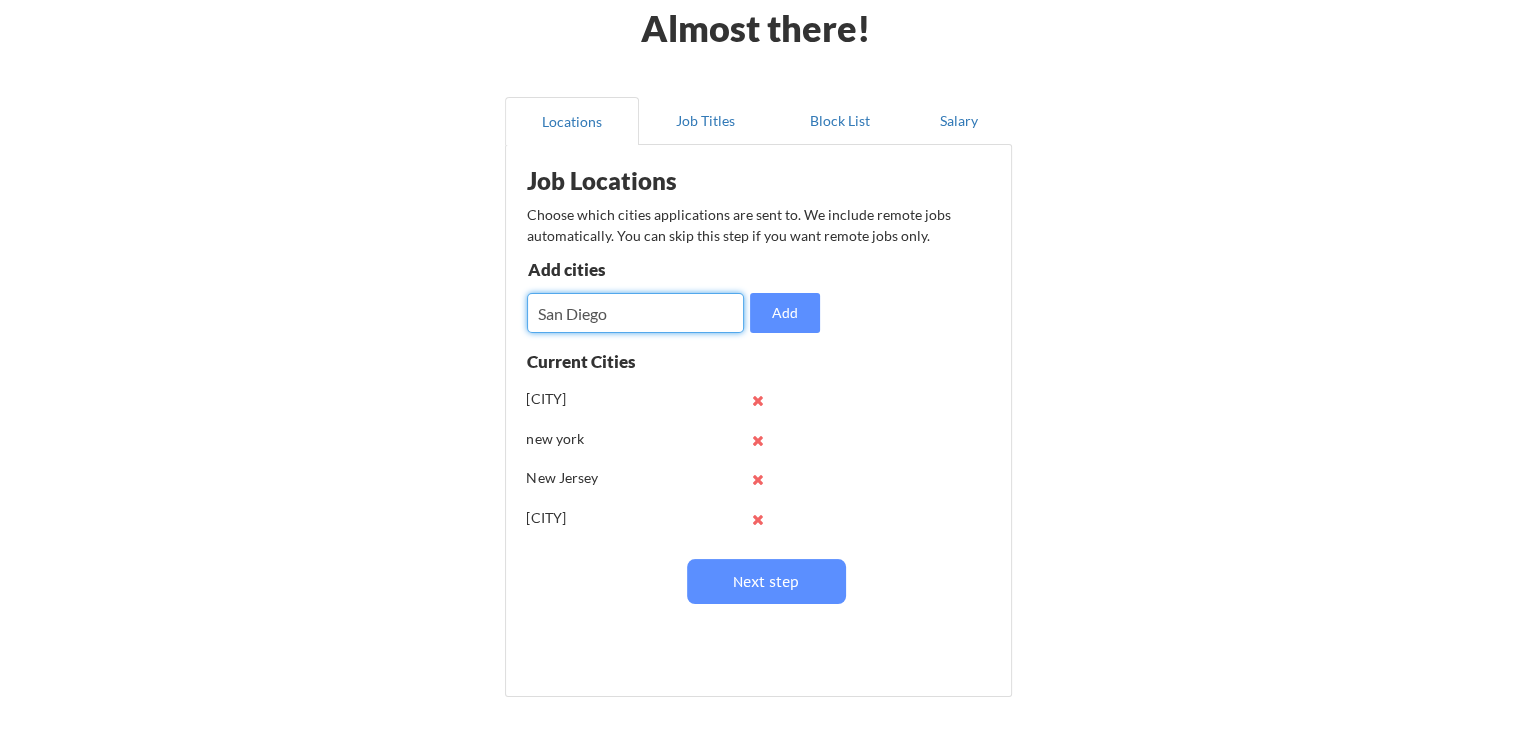 type on "San diego" 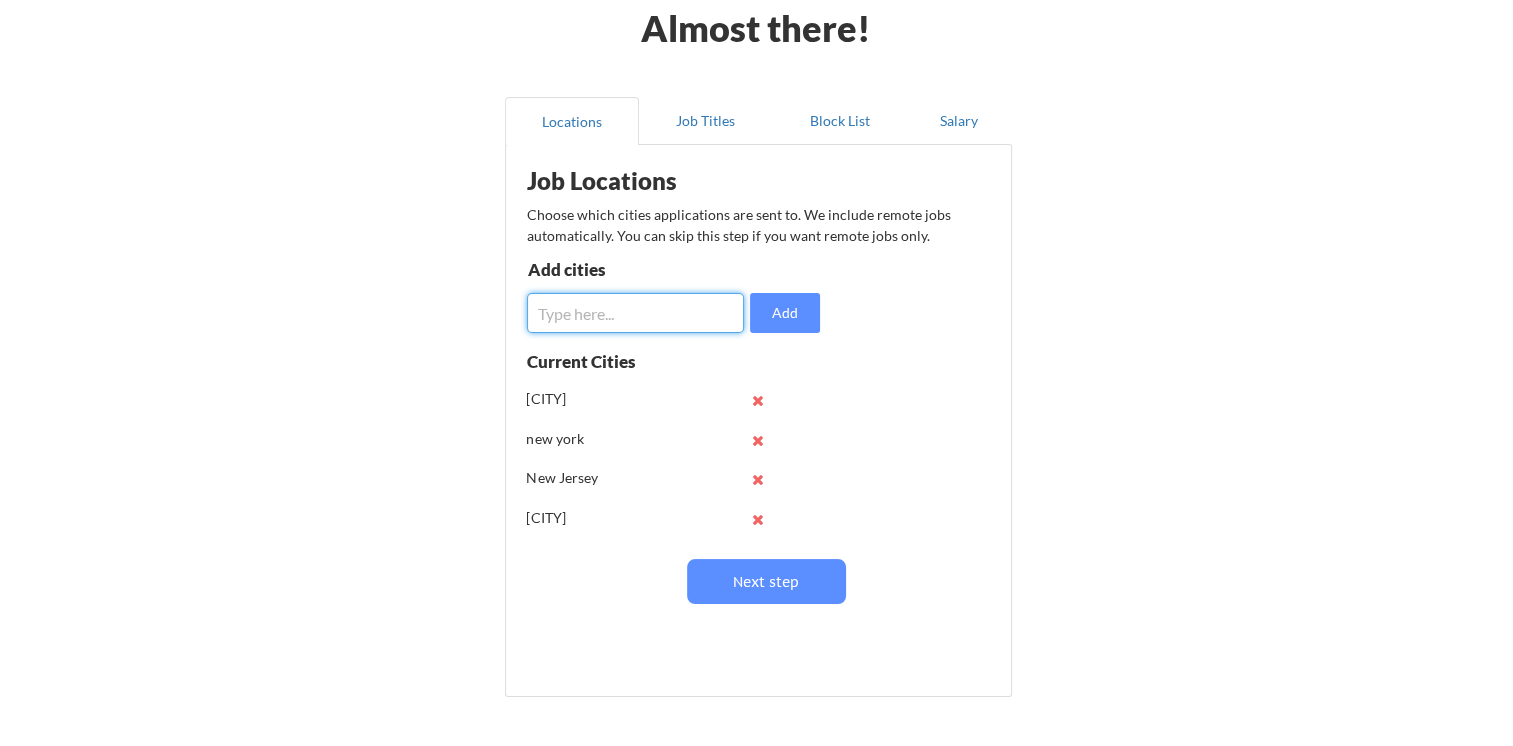 click at bounding box center (635, 313) 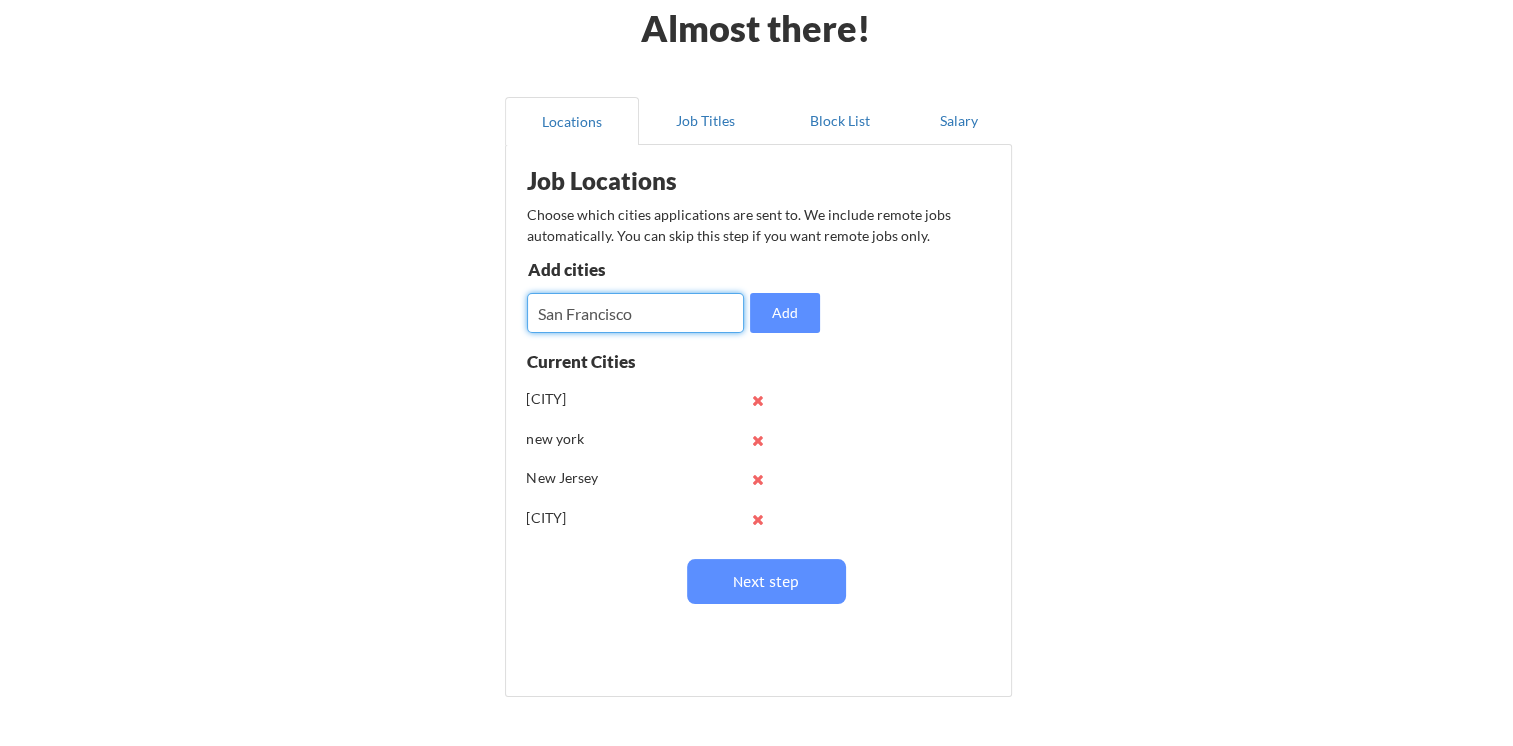 type on "San francisoco" 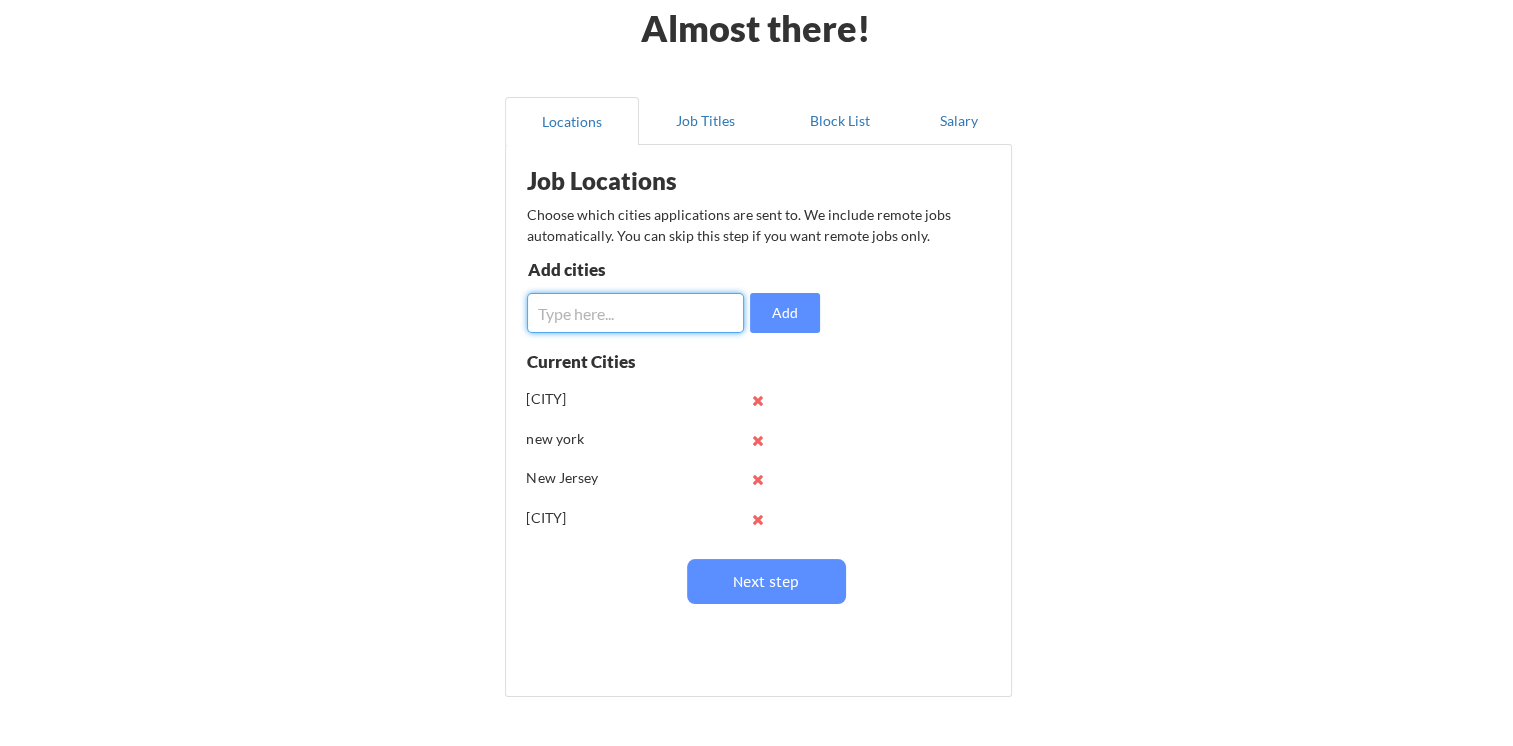 click at bounding box center [635, 313] 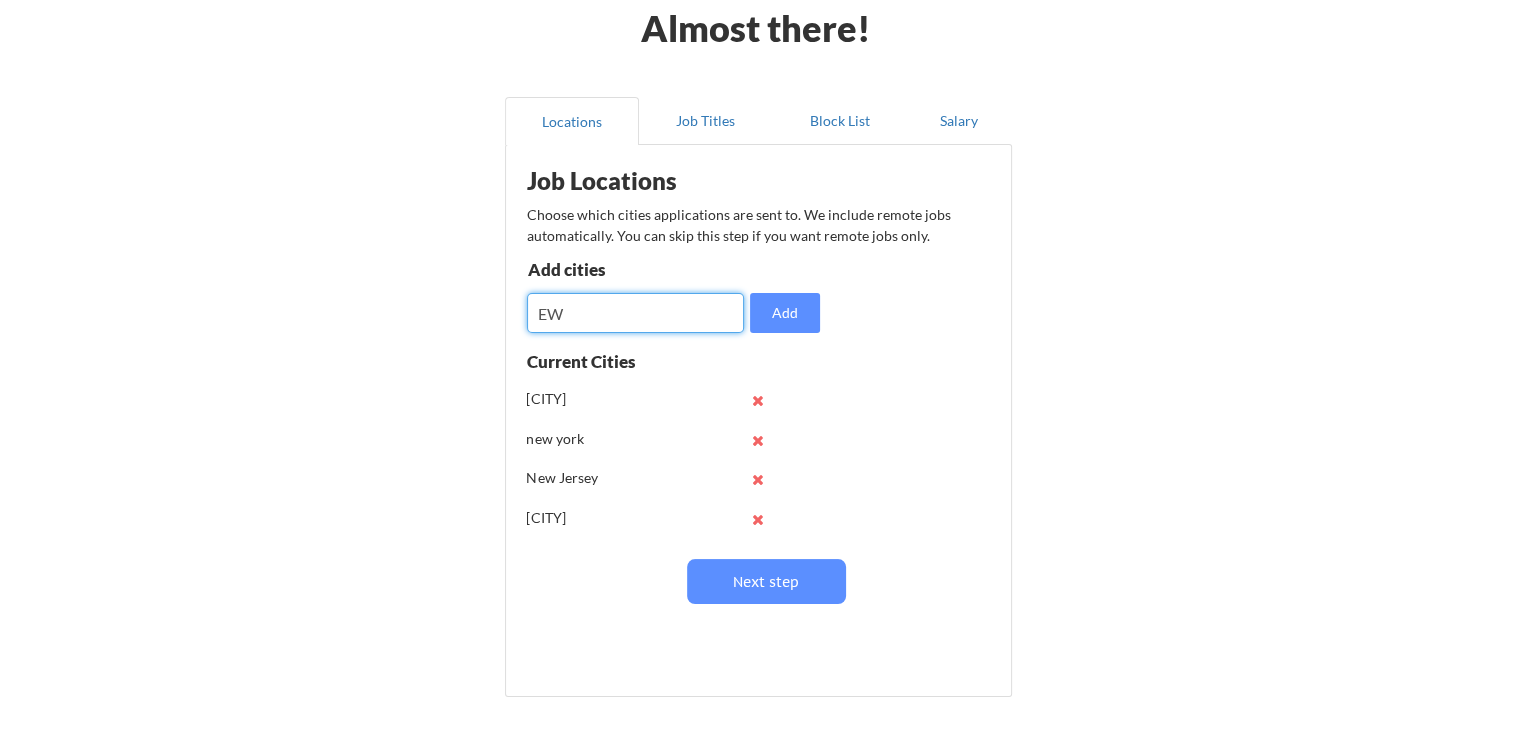 type on "E" 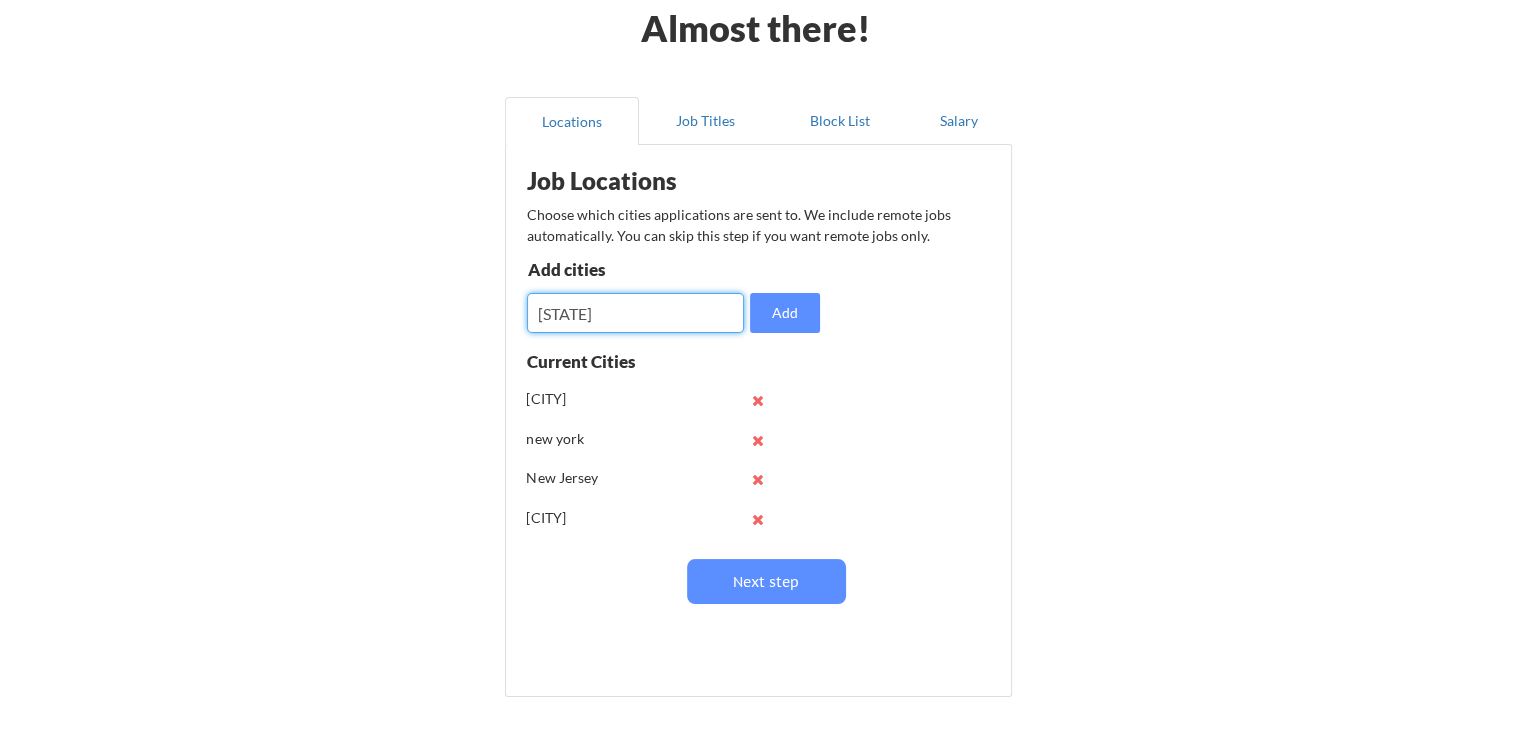 type on "Washington" 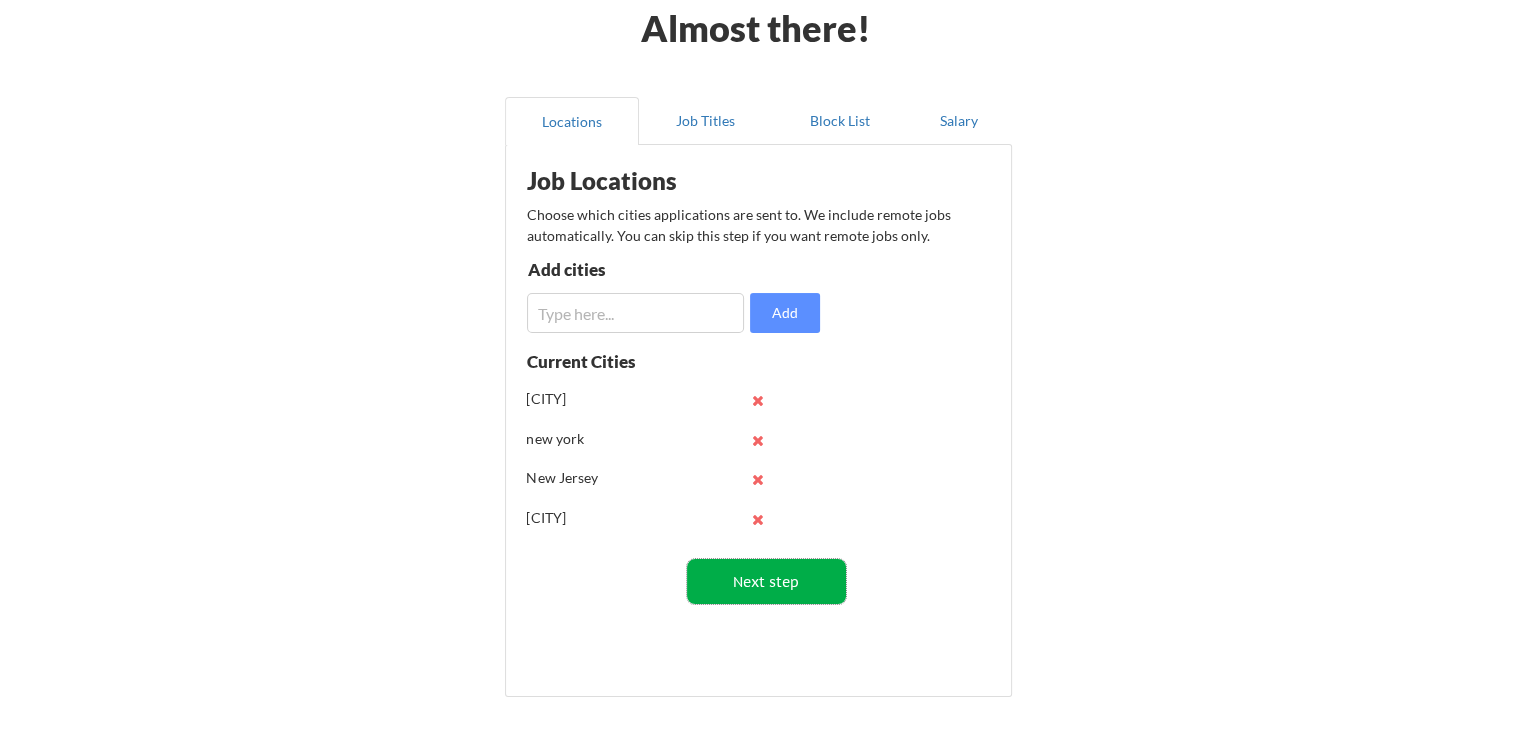 click on "Next step" at bounding box center (766, 581) 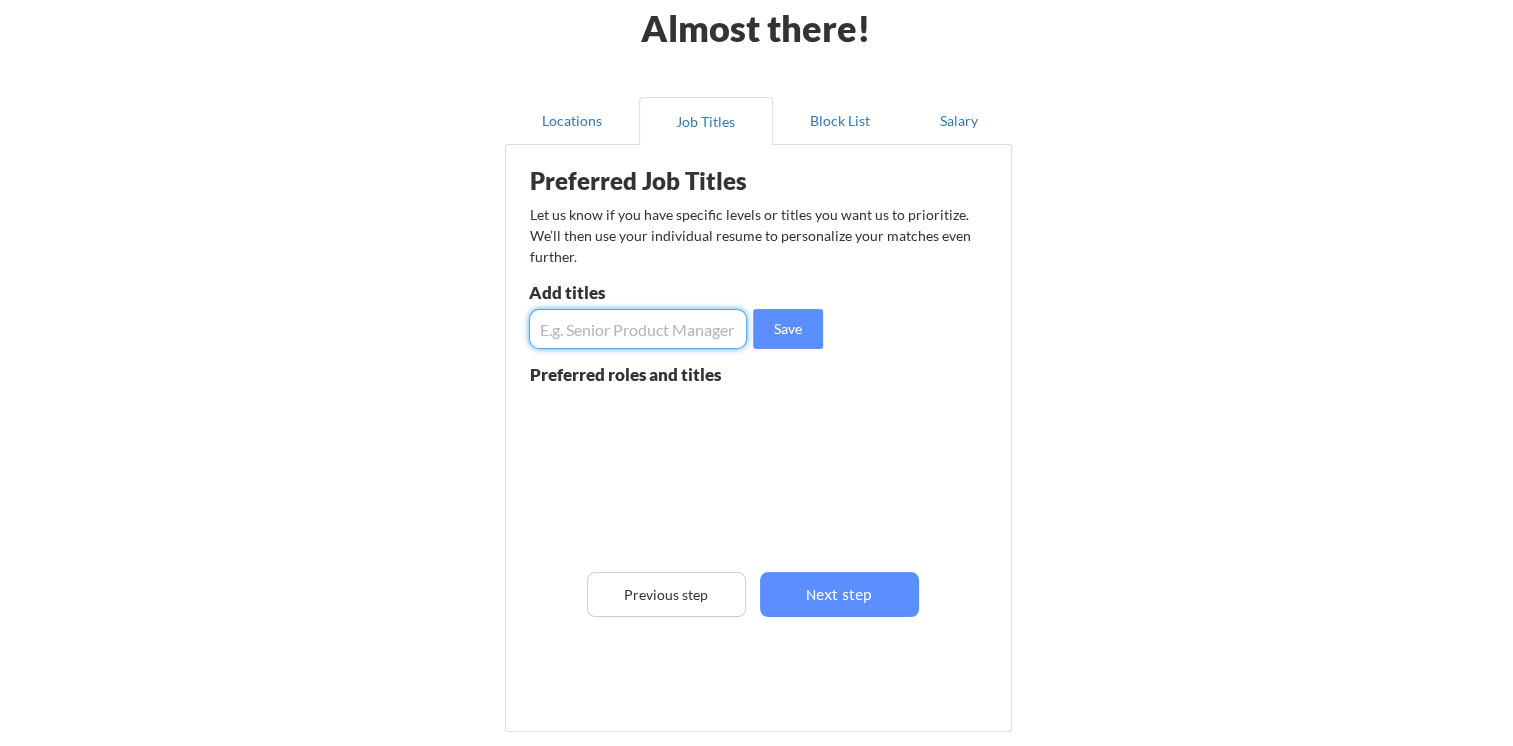 click at bounding box center (638, 329) 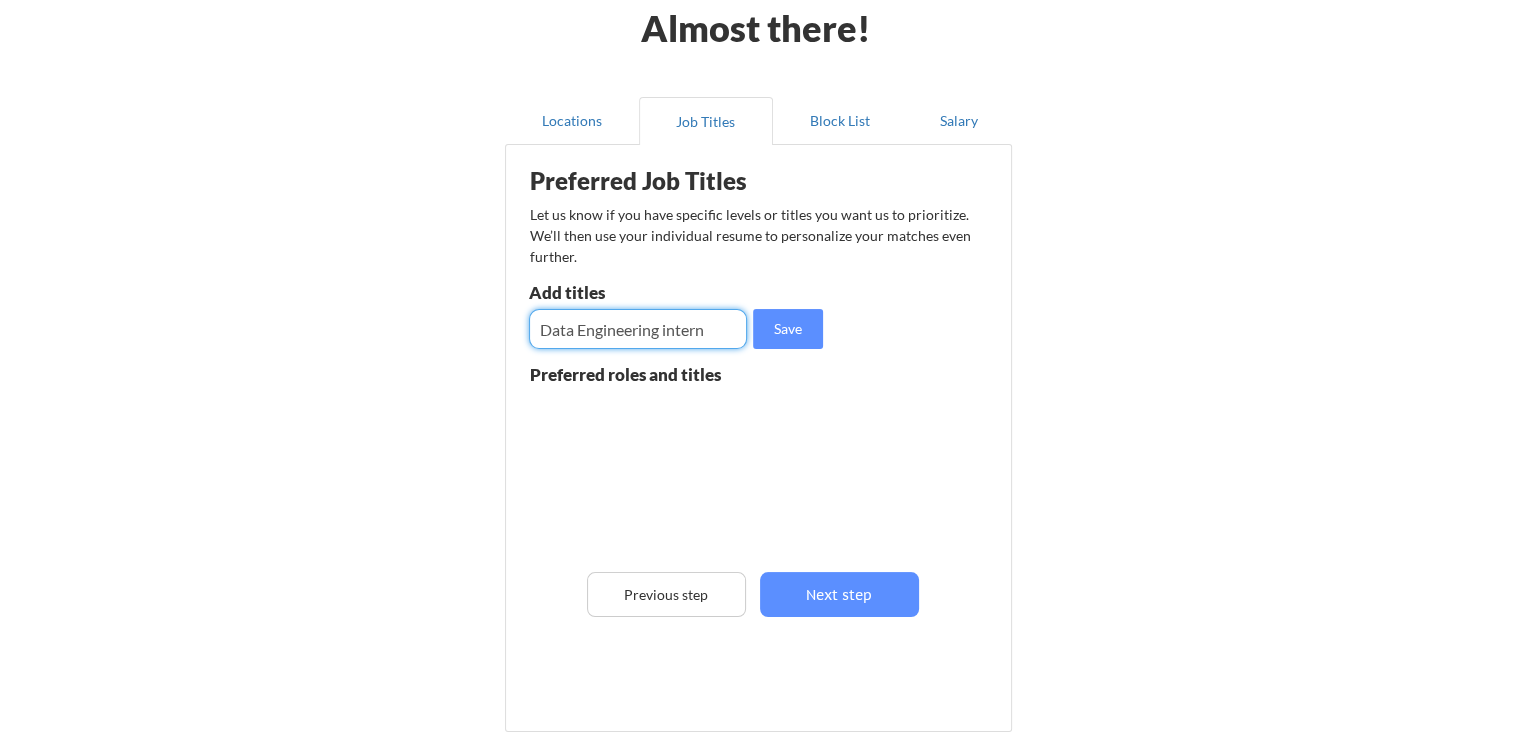 type on "Data Engineering intern" 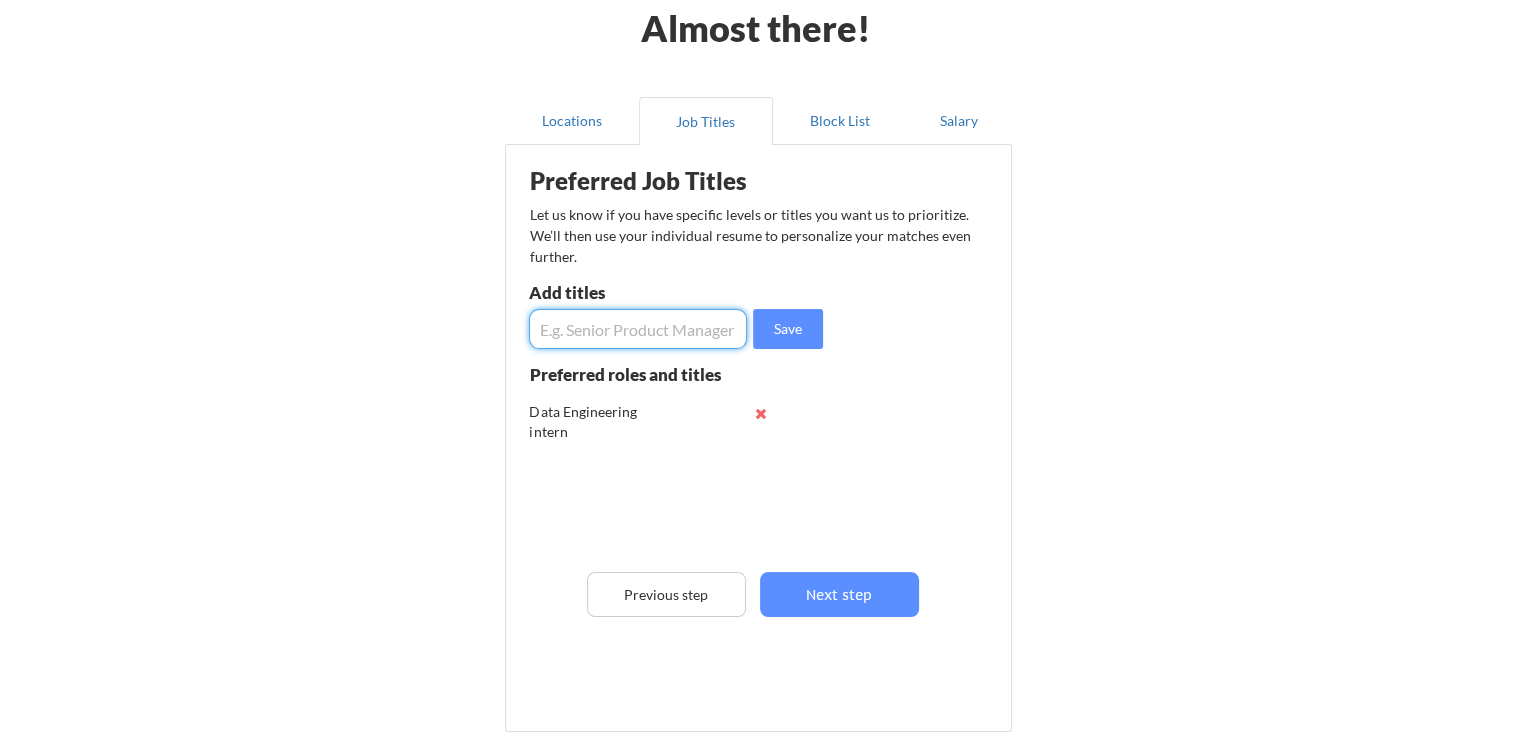 click at bounding box center [638, 329] 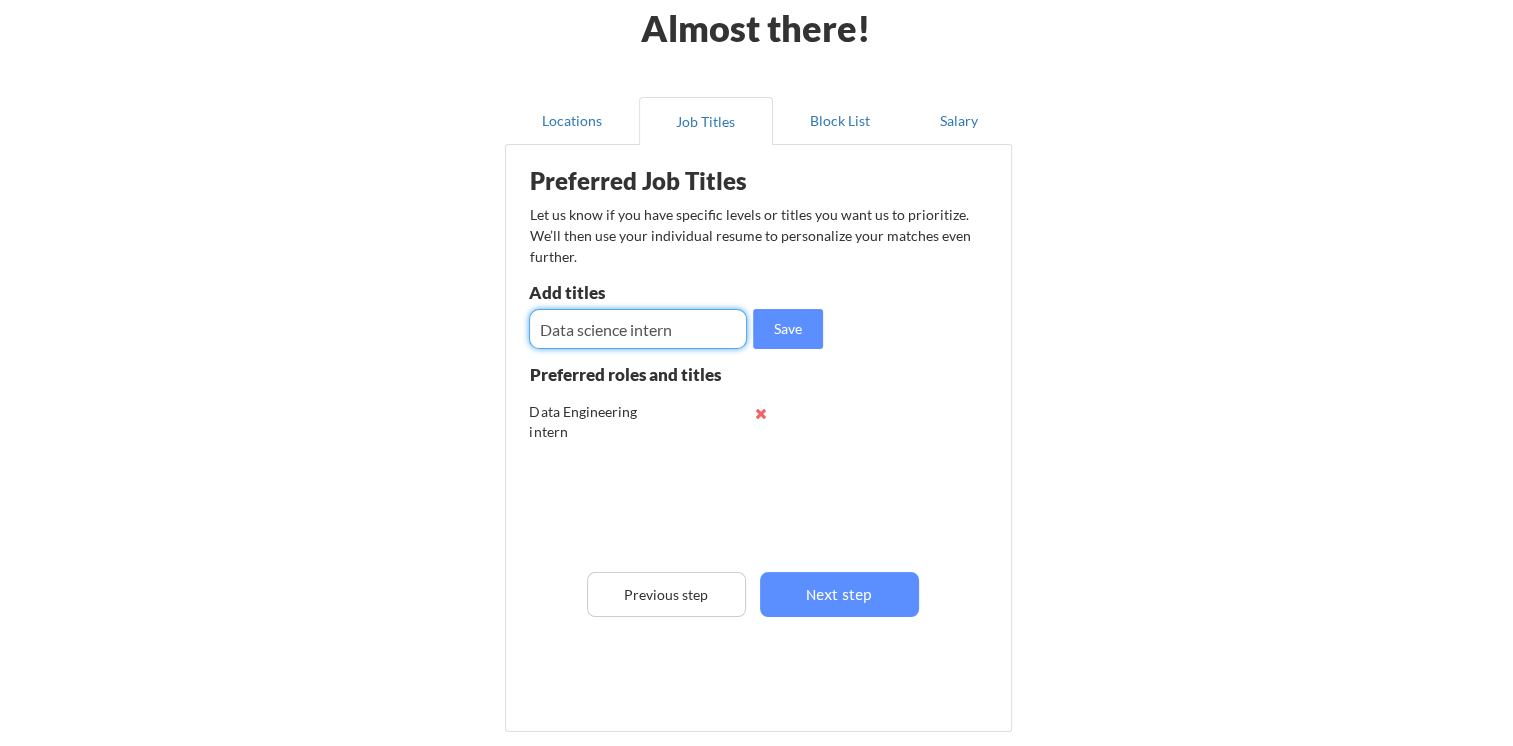 type on "Data science intern" 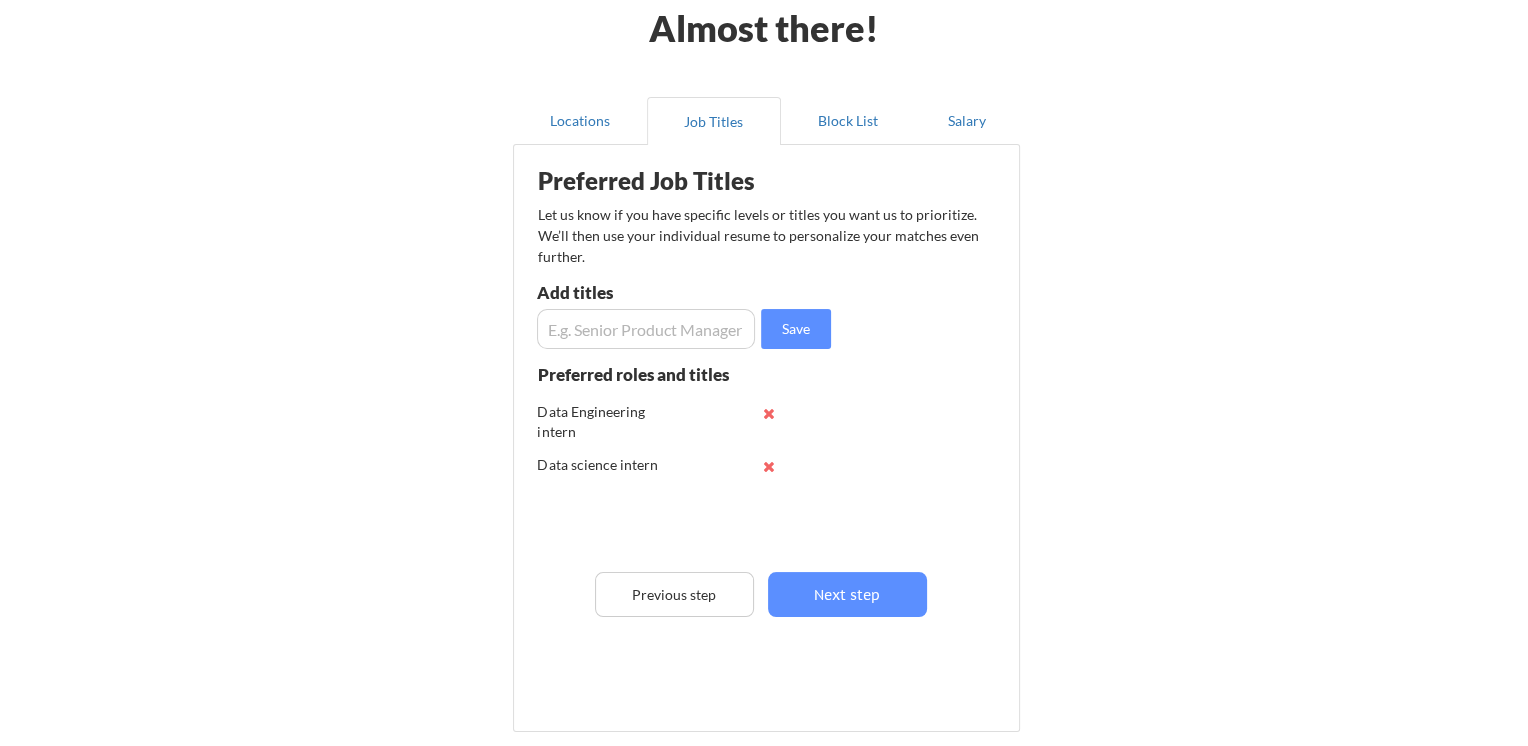 scroll, scrollTop: 268, scrollLeft: 0, axis: vertical 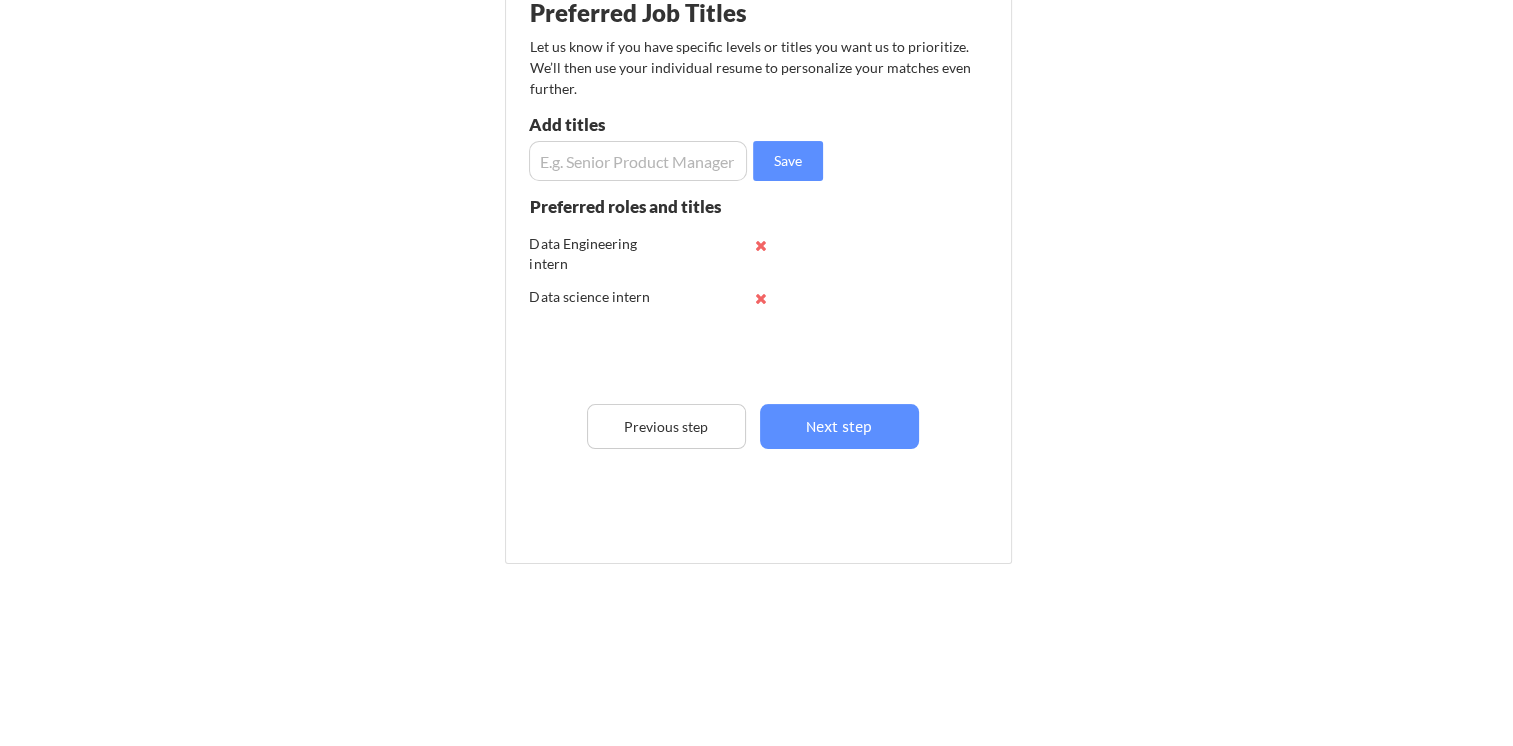click on "Preferred Job Titles Let us know if you have specific levels or titles you want us to prioritize. We’ll then use your individual resume to personalize your matches even further.  Add titles Save Preferred roles and titles Data Engineering intern Data science intern Previous step Next step" at bounding box center (762, 265) 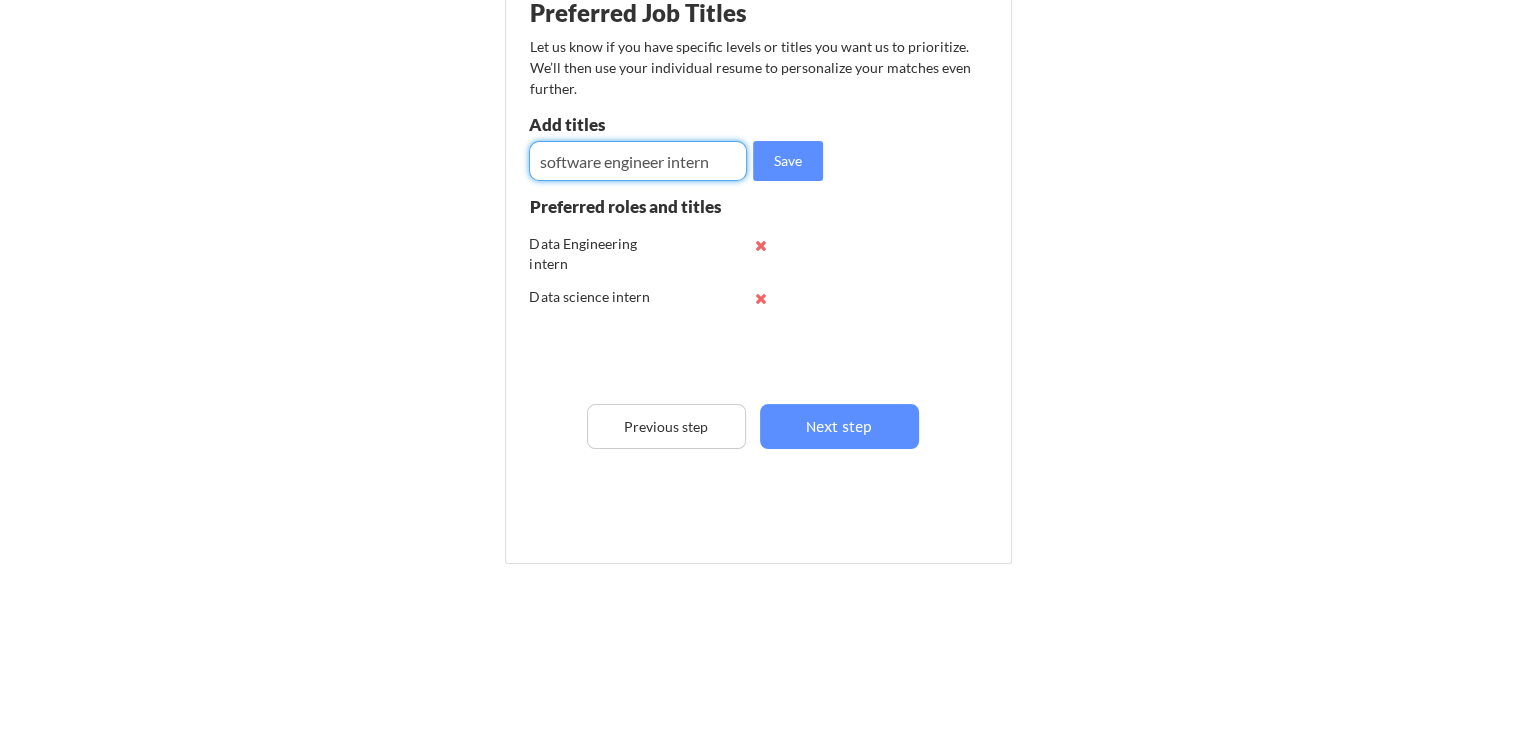 type on "software engineer intern" 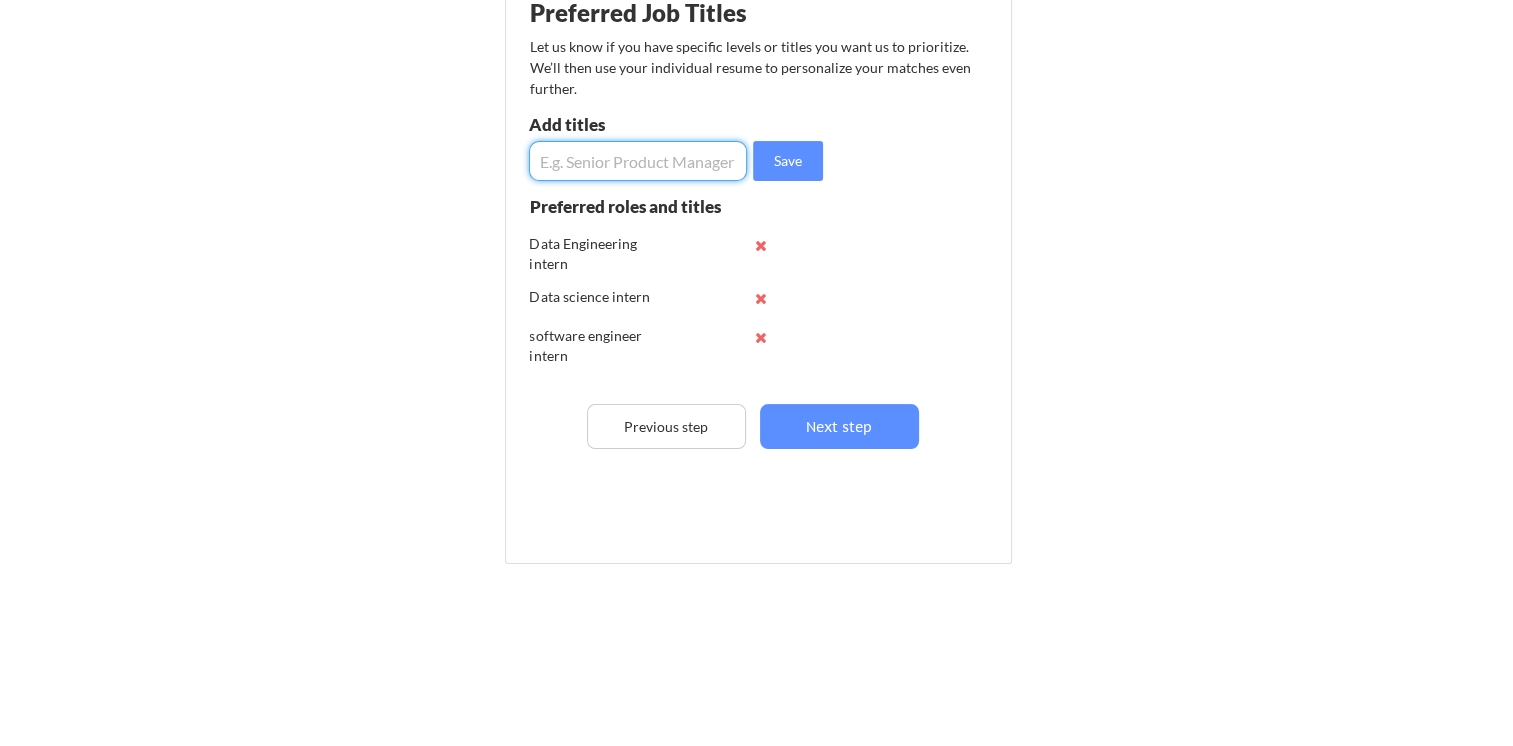click at bounding box center [638, 161] 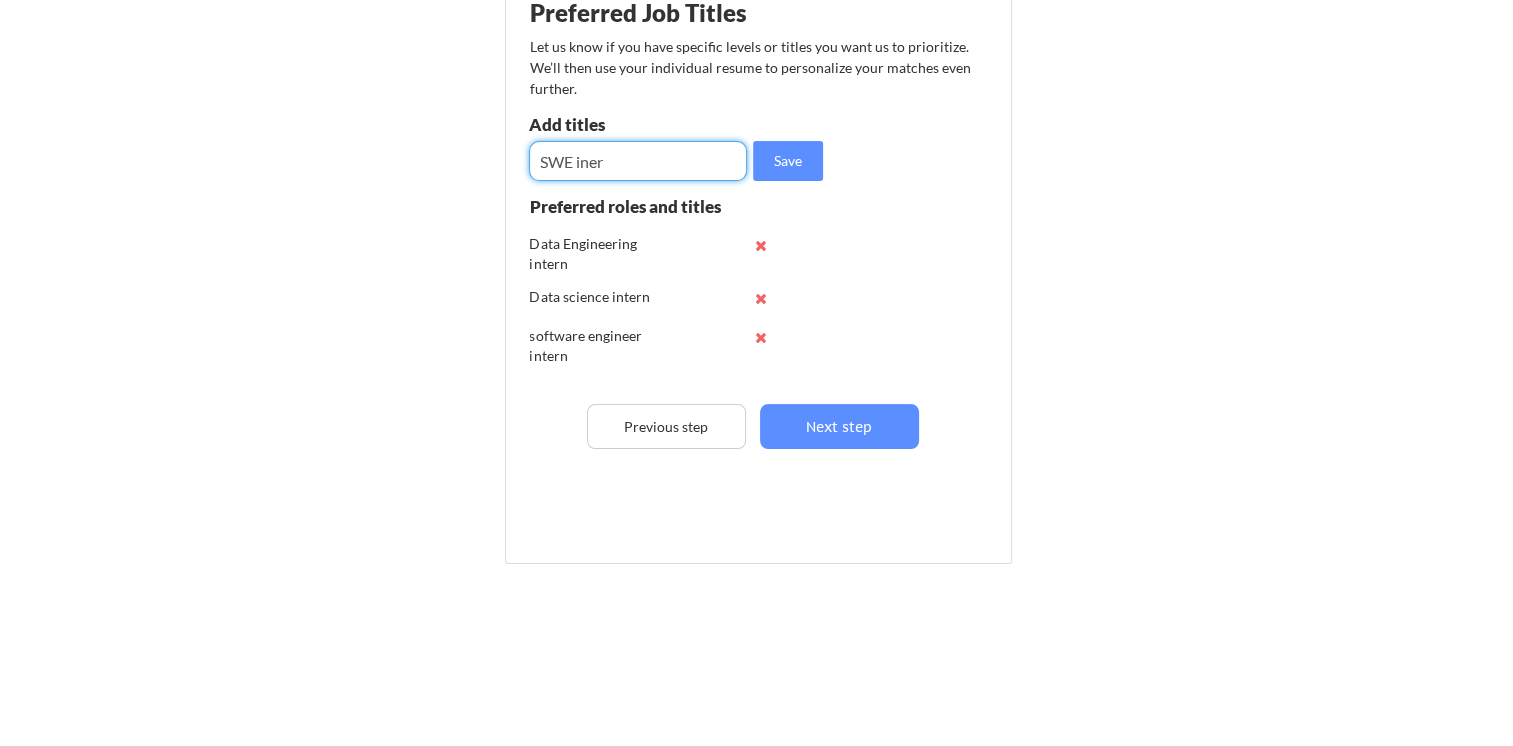type on "SWE iner" 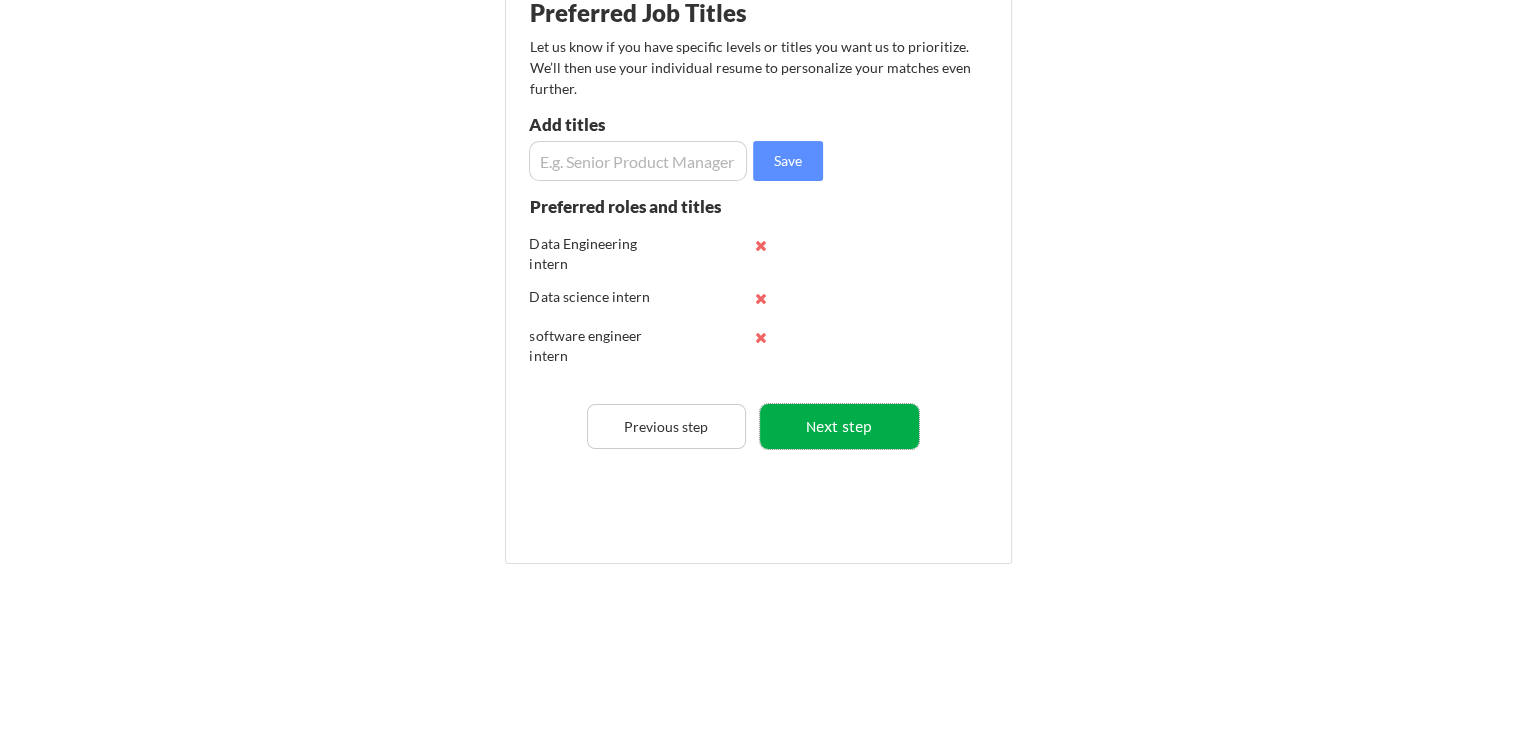 click on "Next step" at bounding box center (839, 426) 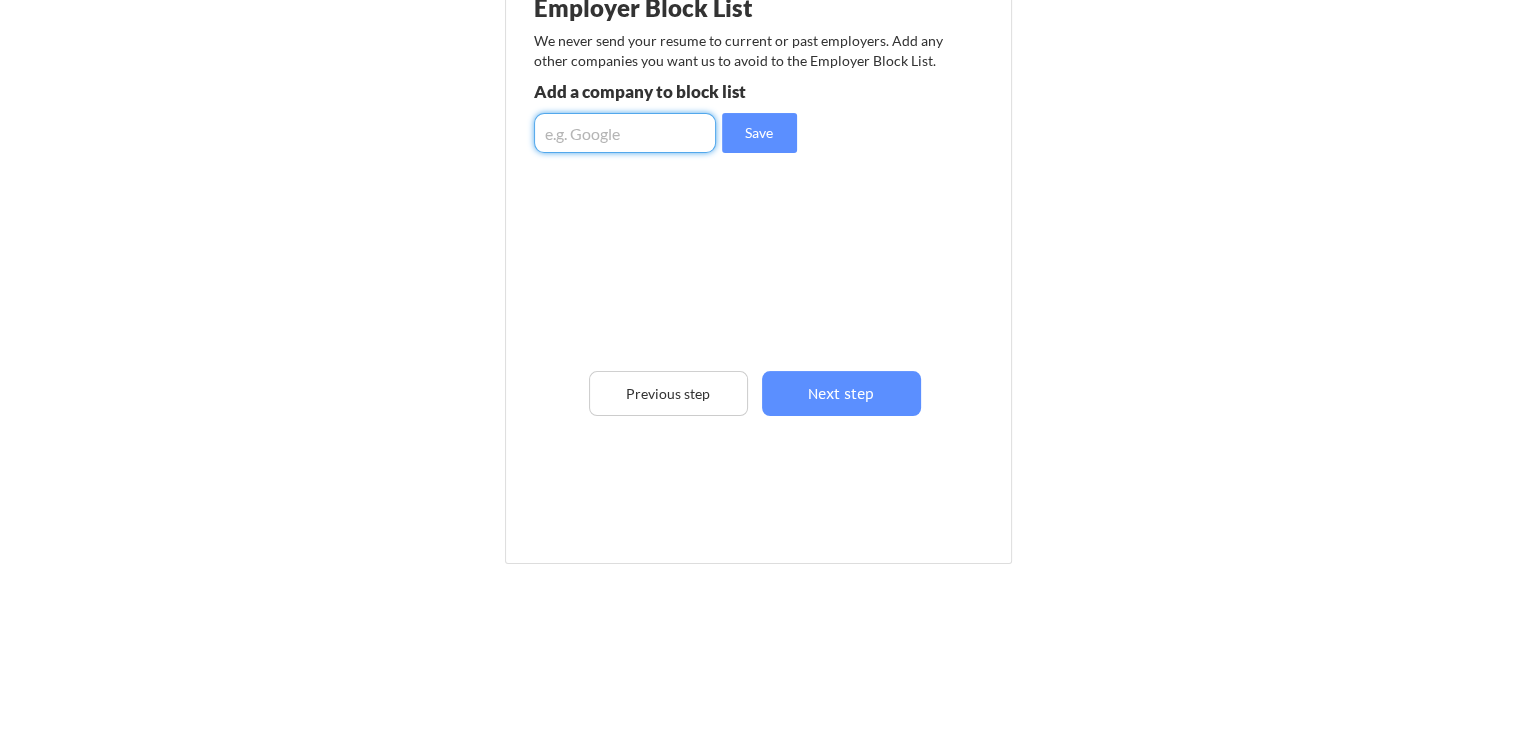 click at bounding box center (625, 133) 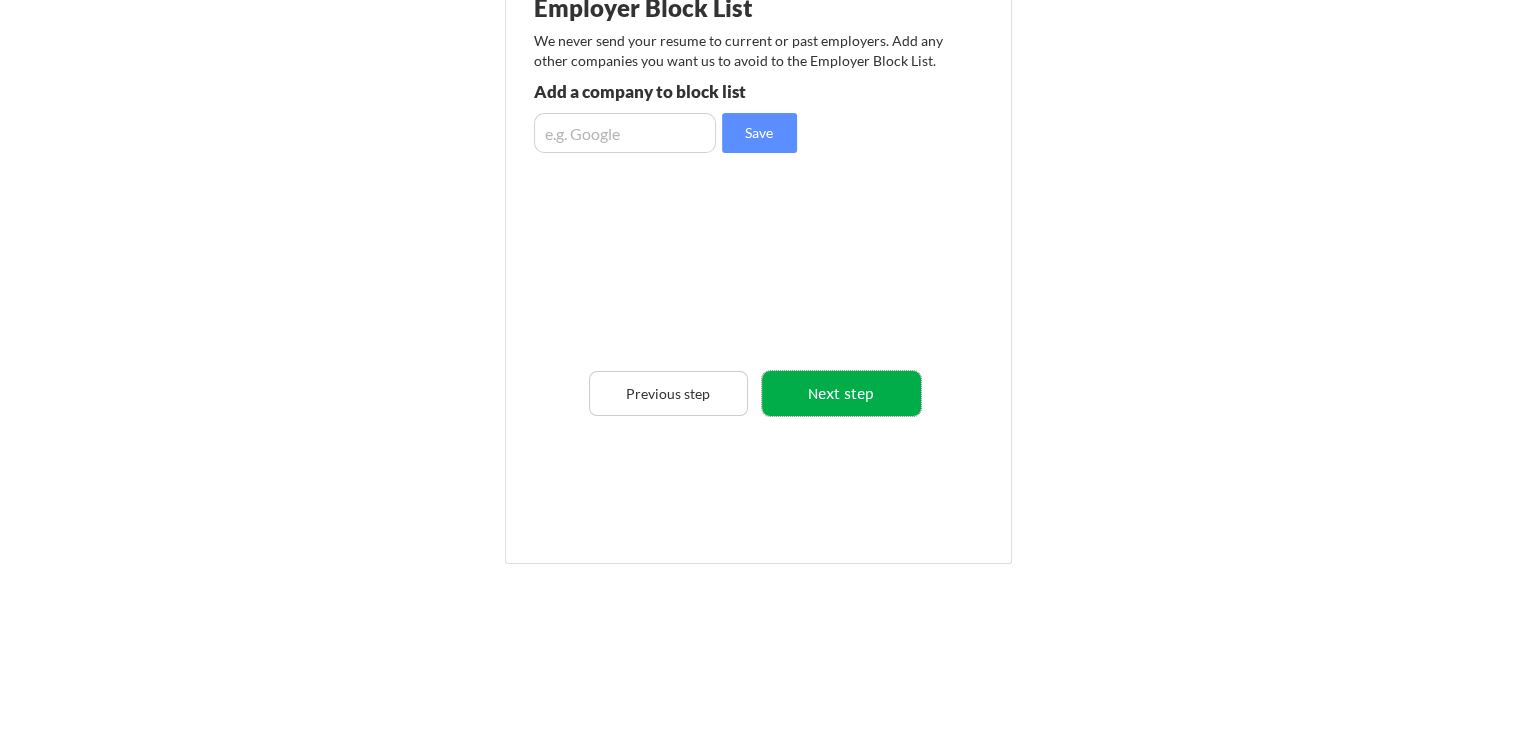 click on "Next step" at bounding box center [841, 393] 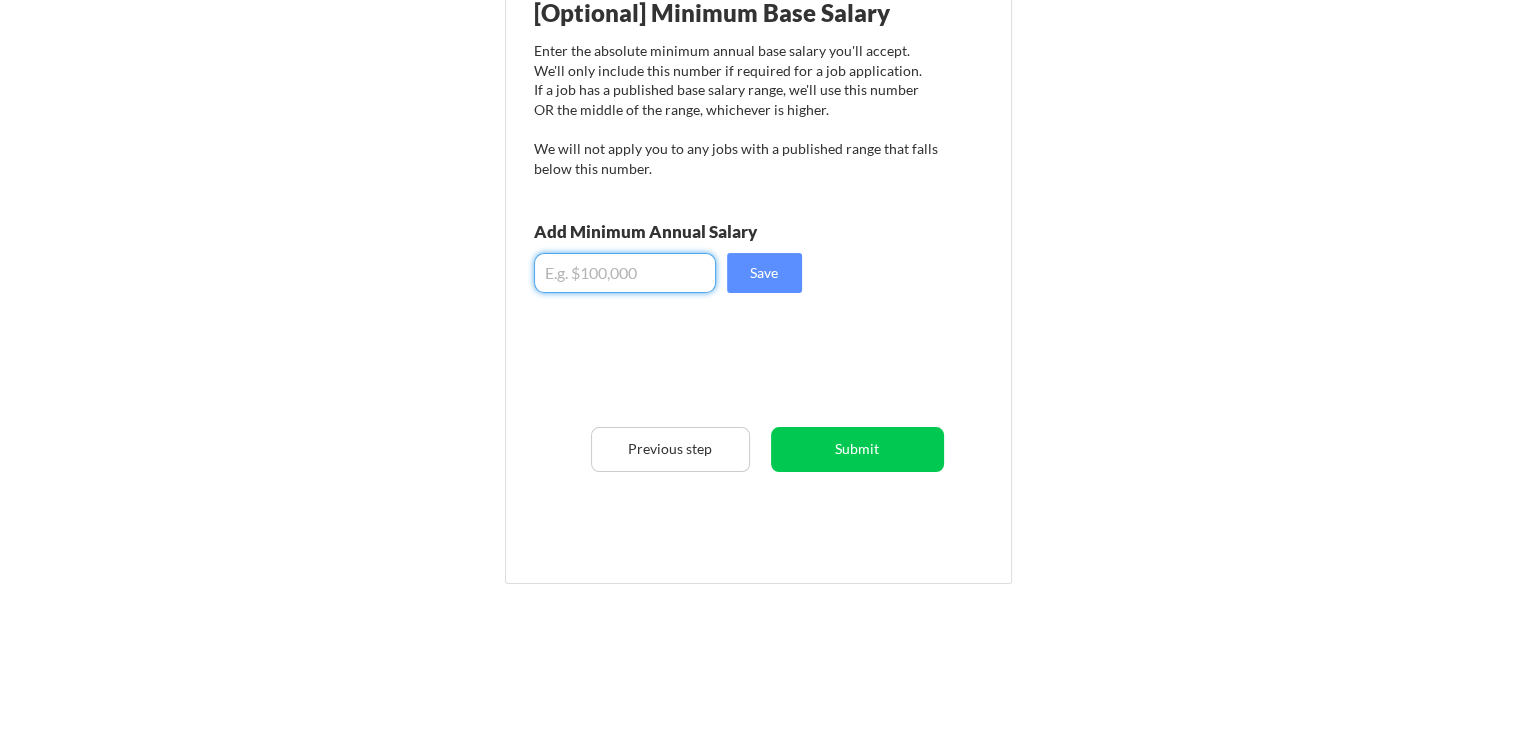 click at bounding box center (625, 273) 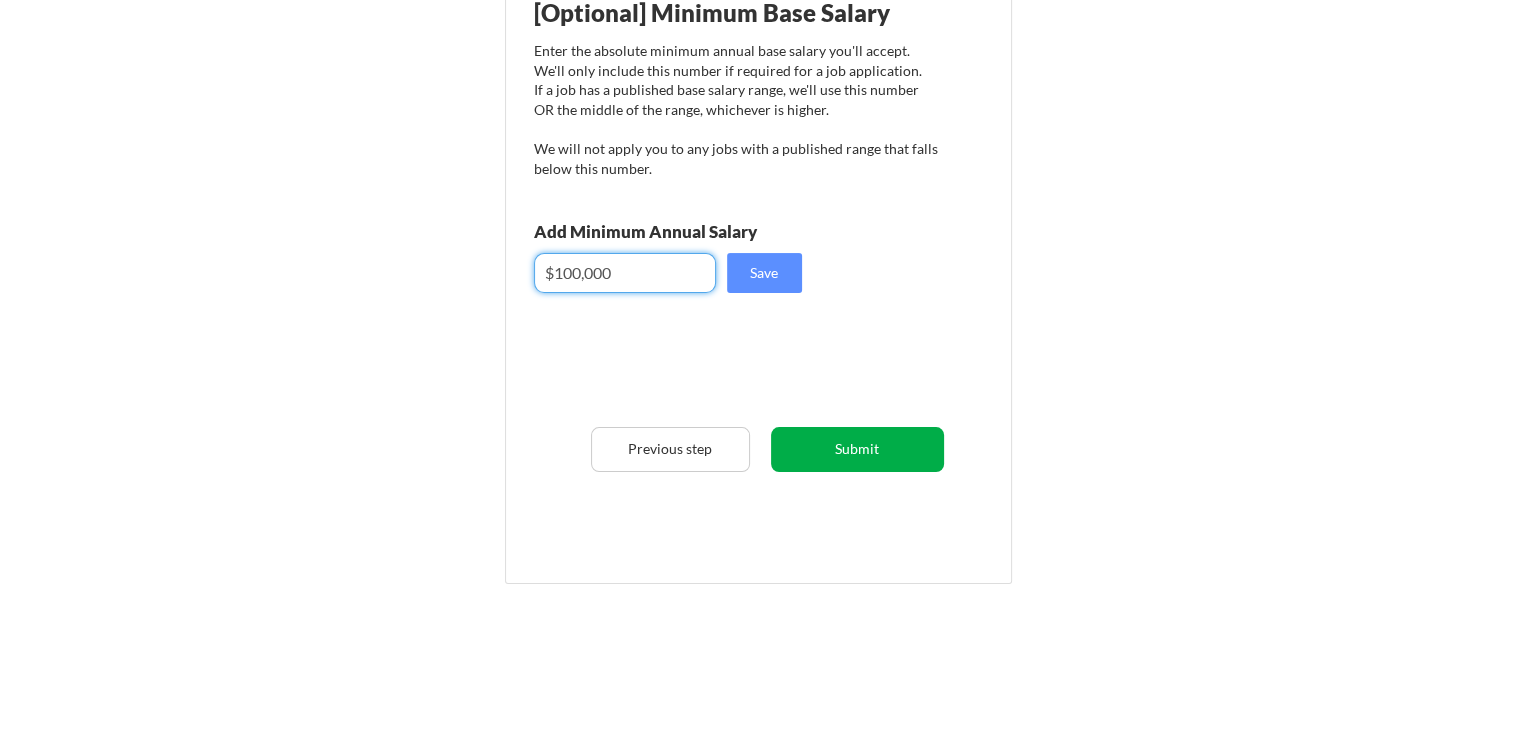 type on "$100,000" 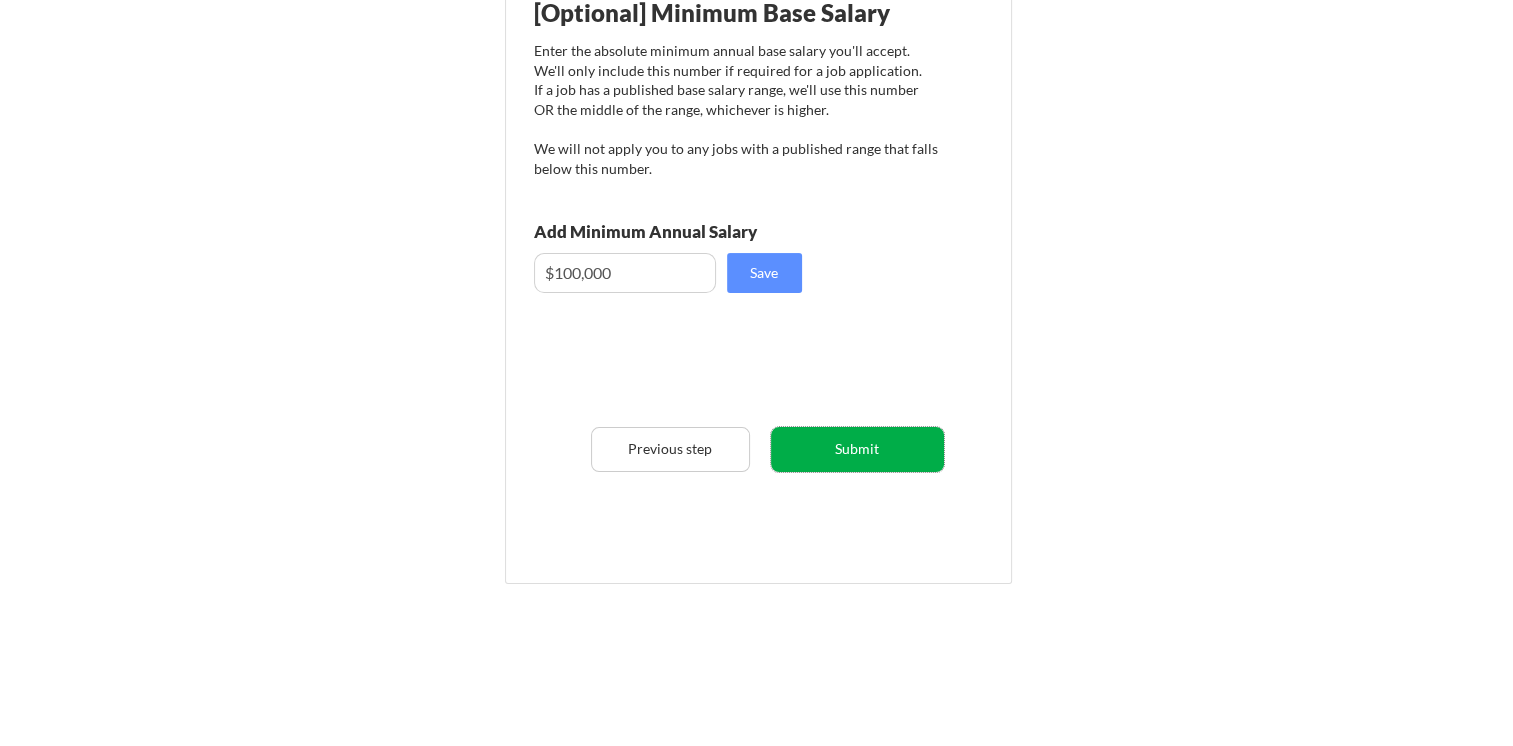 click on "Submit" at bounding box center [857, 449] 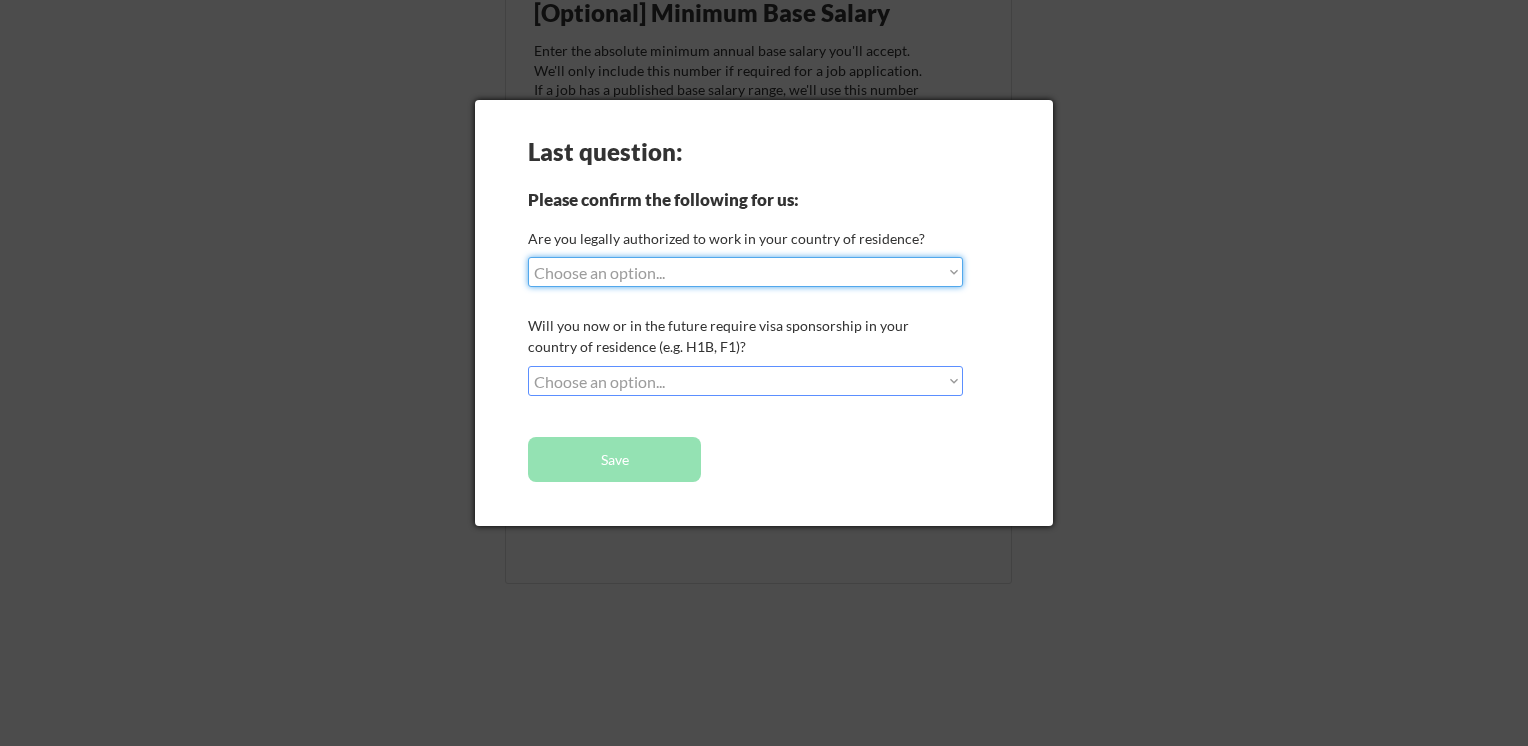 click on "Choose an option... Yes, I am a US Citizen Yes, I am a Canadian Citizen Yes, I am a US Green Card Holder Yes, I am an Other Permanent Resident Yes, I am here on a visa (H1B, OPT, etc.) No, I am not (yet) authorized" at bounding box center (745, 272) 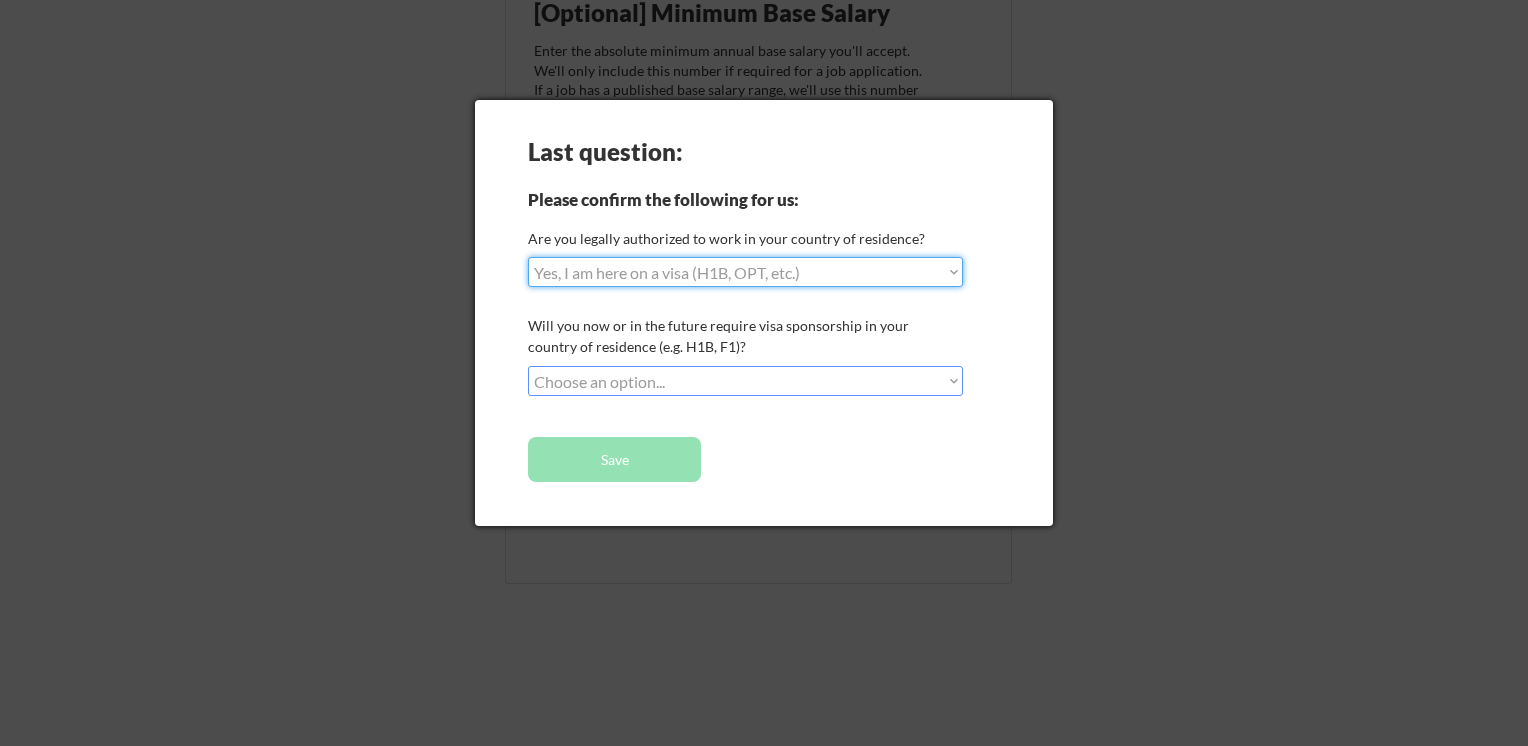 click on "Choose an option... Yes, I am a US Citizen Yes, I am a Canadian Citizen Yes, I am a US Green Card Holder Yes, I am an Other Permanent Resident Yes, I am here on a visa (H1B, OPT, etc.) No, I am not (yet) authorized" at bounding box center [745, 272] 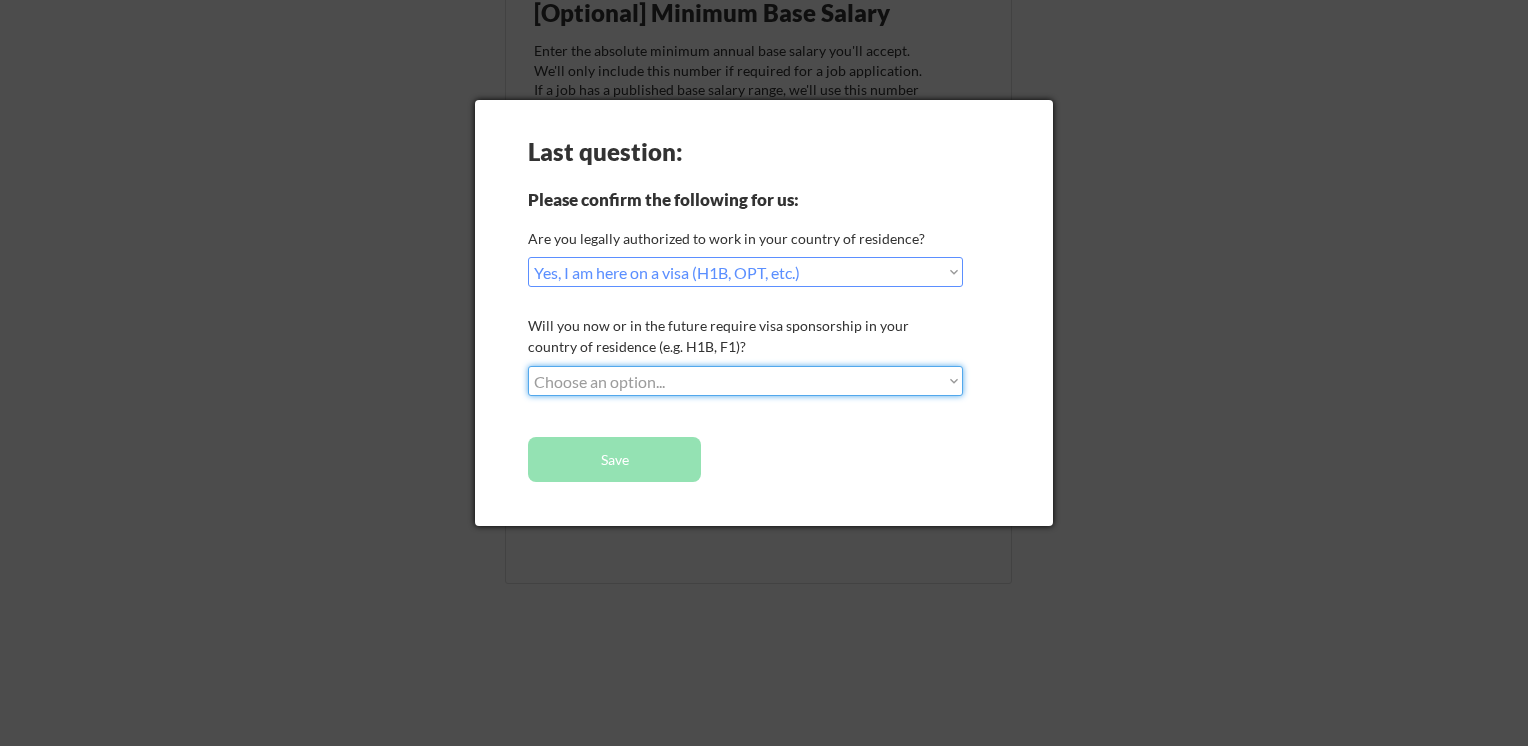 click on "Choose an option... No, I will not need sponsorship Yes, I will need sponsorship" at bounding box center (745, 381) 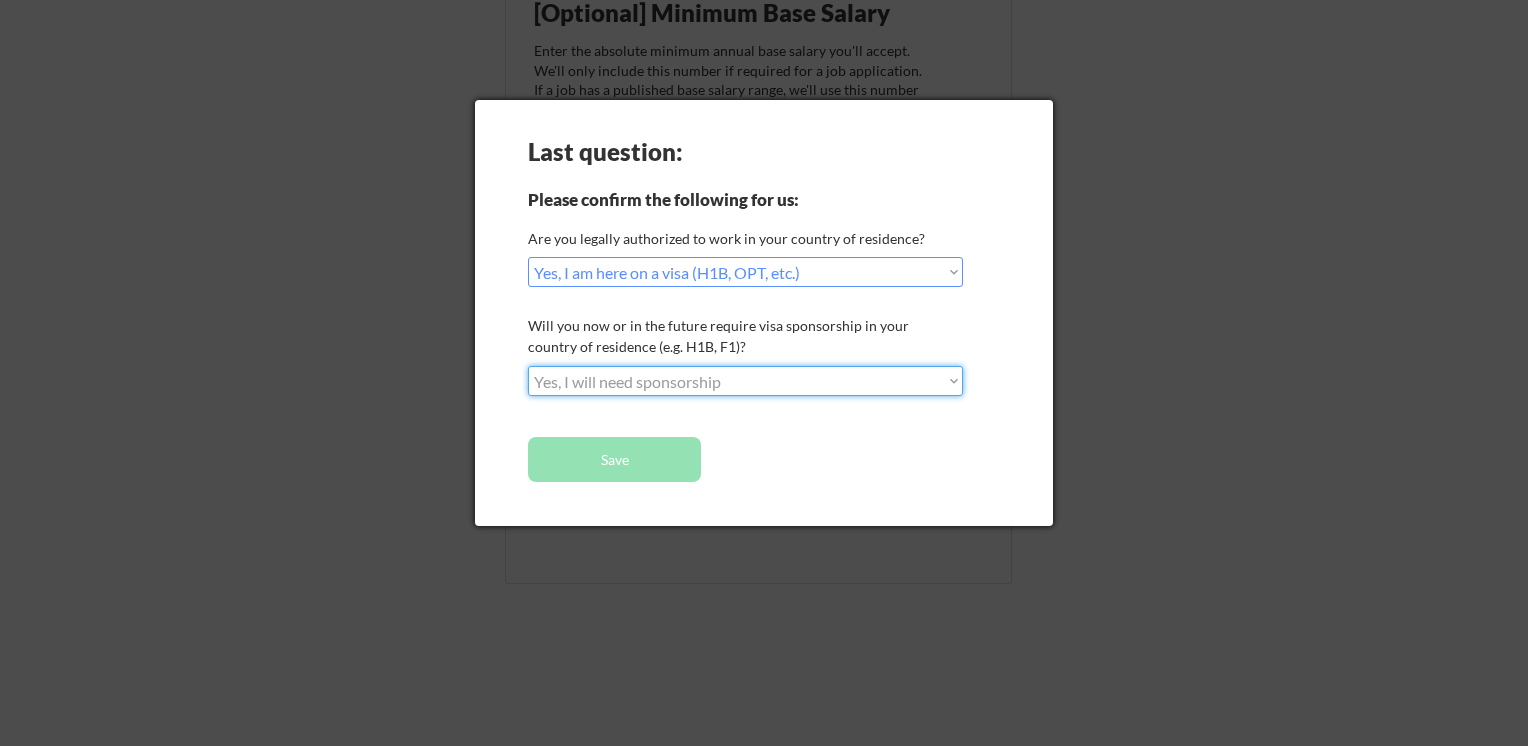 click on "Choose an option... No, I will not need sponsorship Yes, I will need sponsorship" at bounding box center (745, 381) 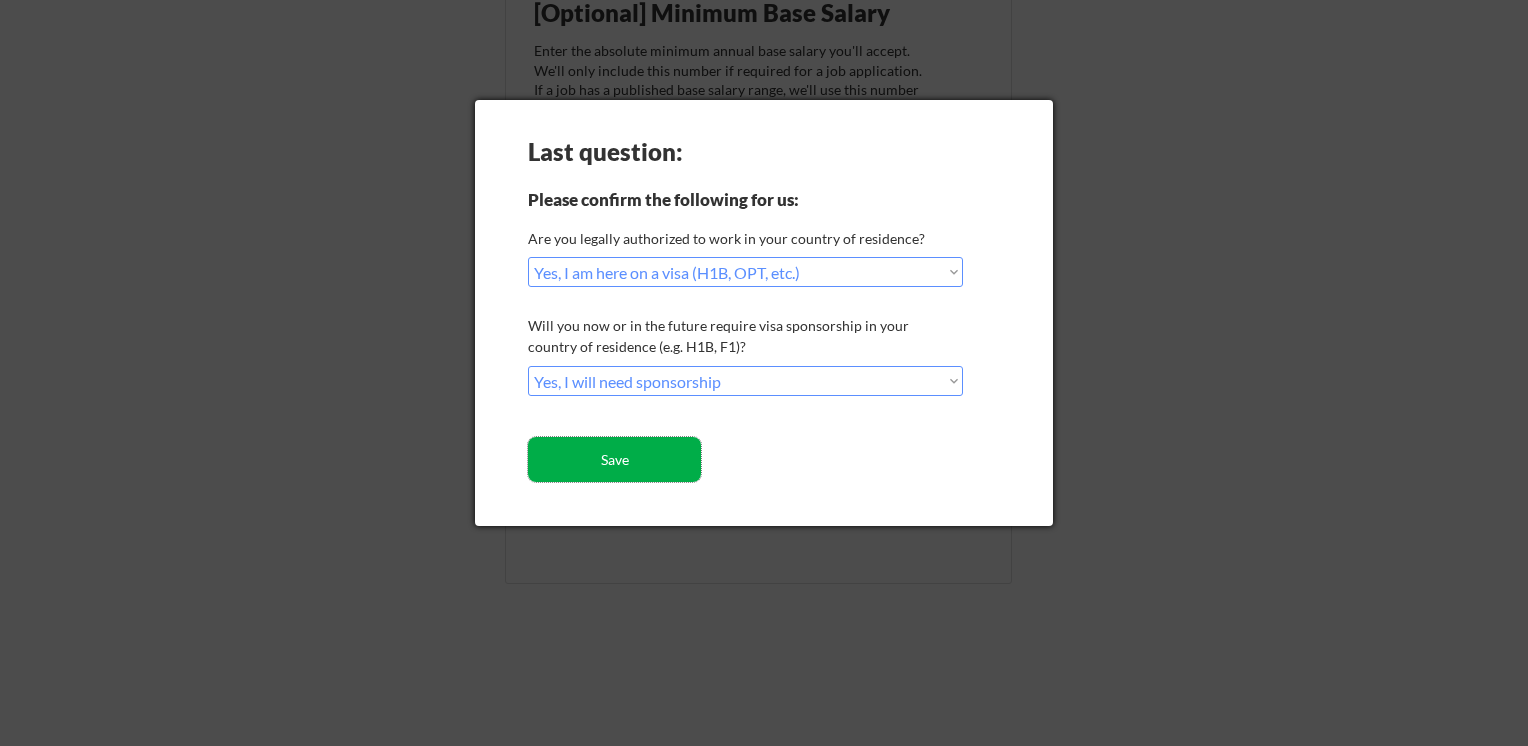 click on "Save" at bounding box center (614, 459) 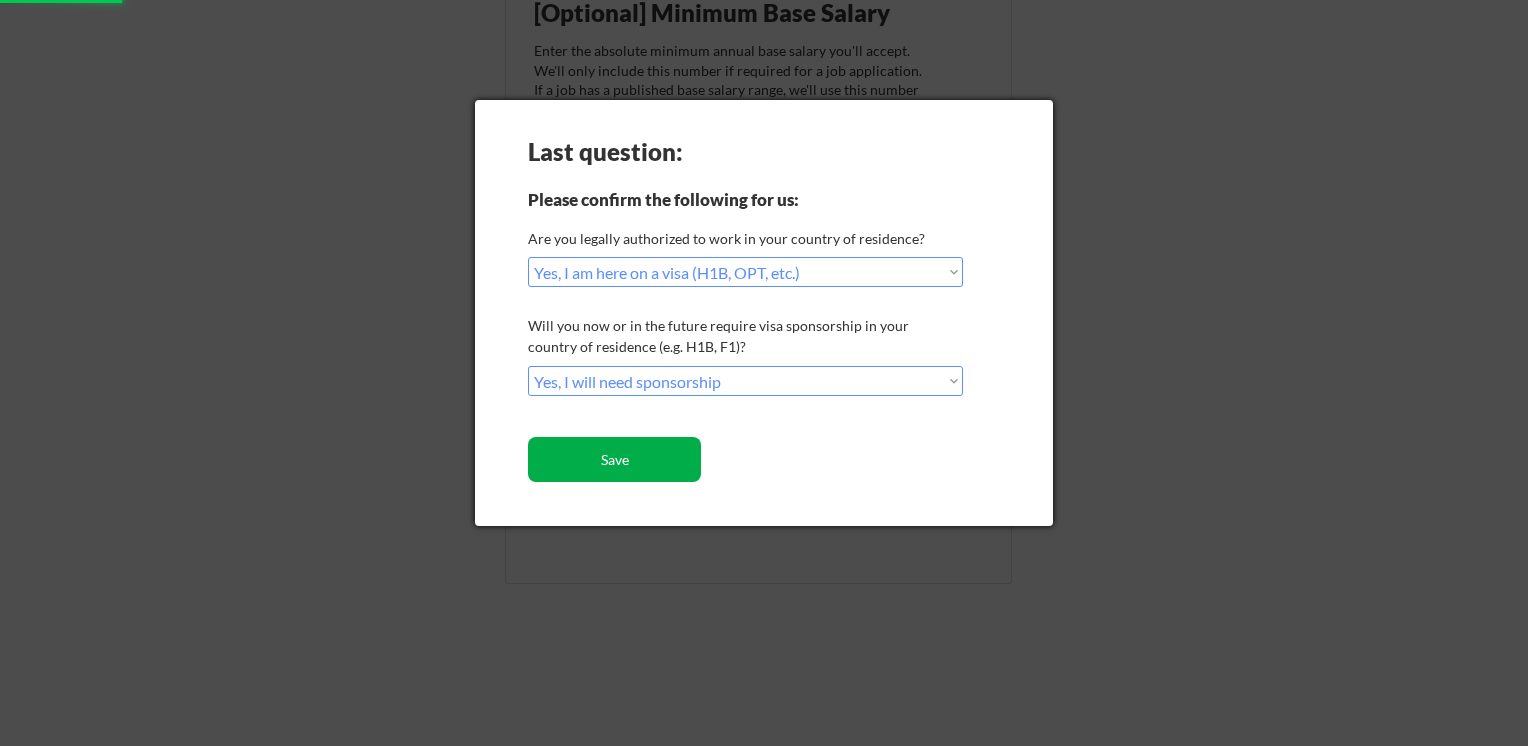 click on "Save" at bounding box center [614, 459] 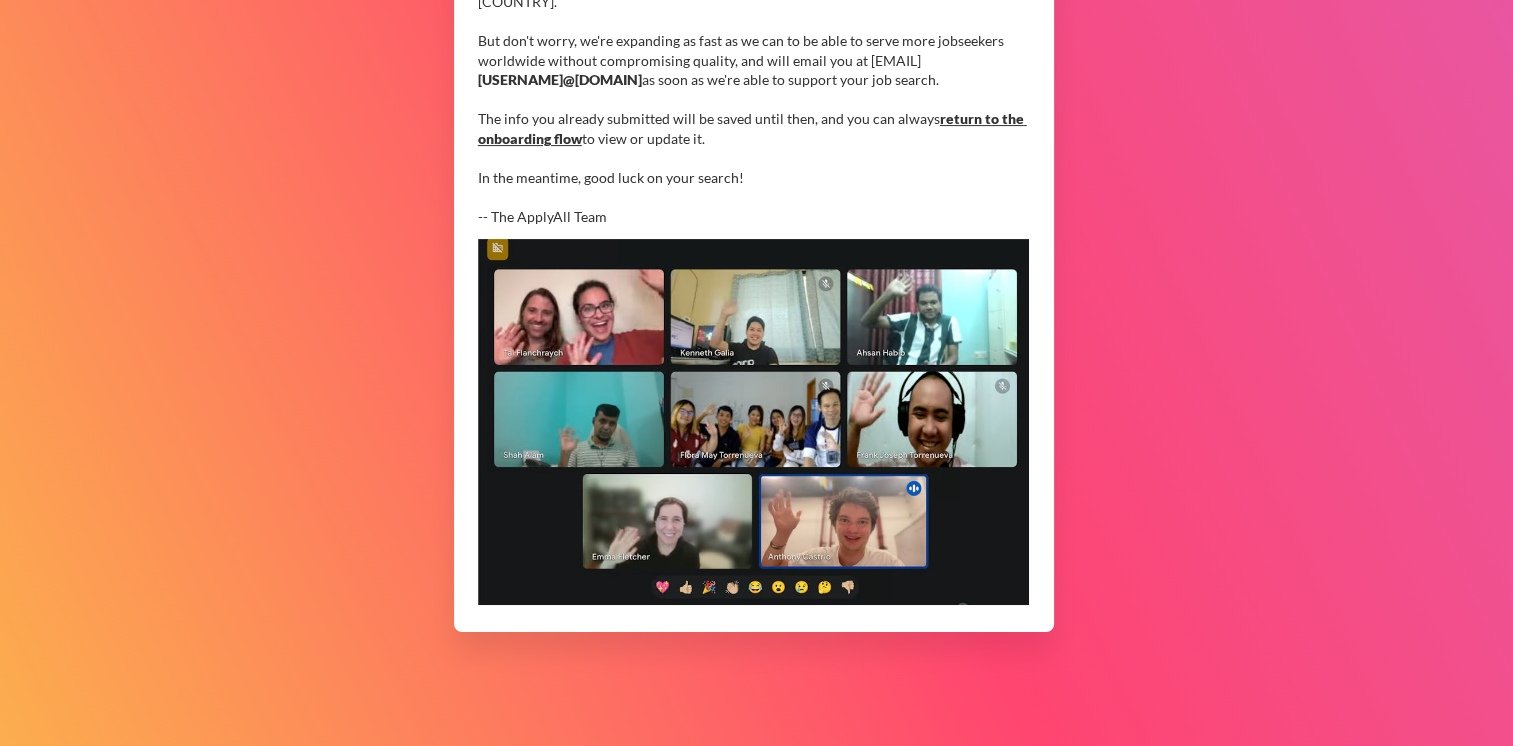 scroll, scrollTop: 0, scrollLeft: 0, axis: both 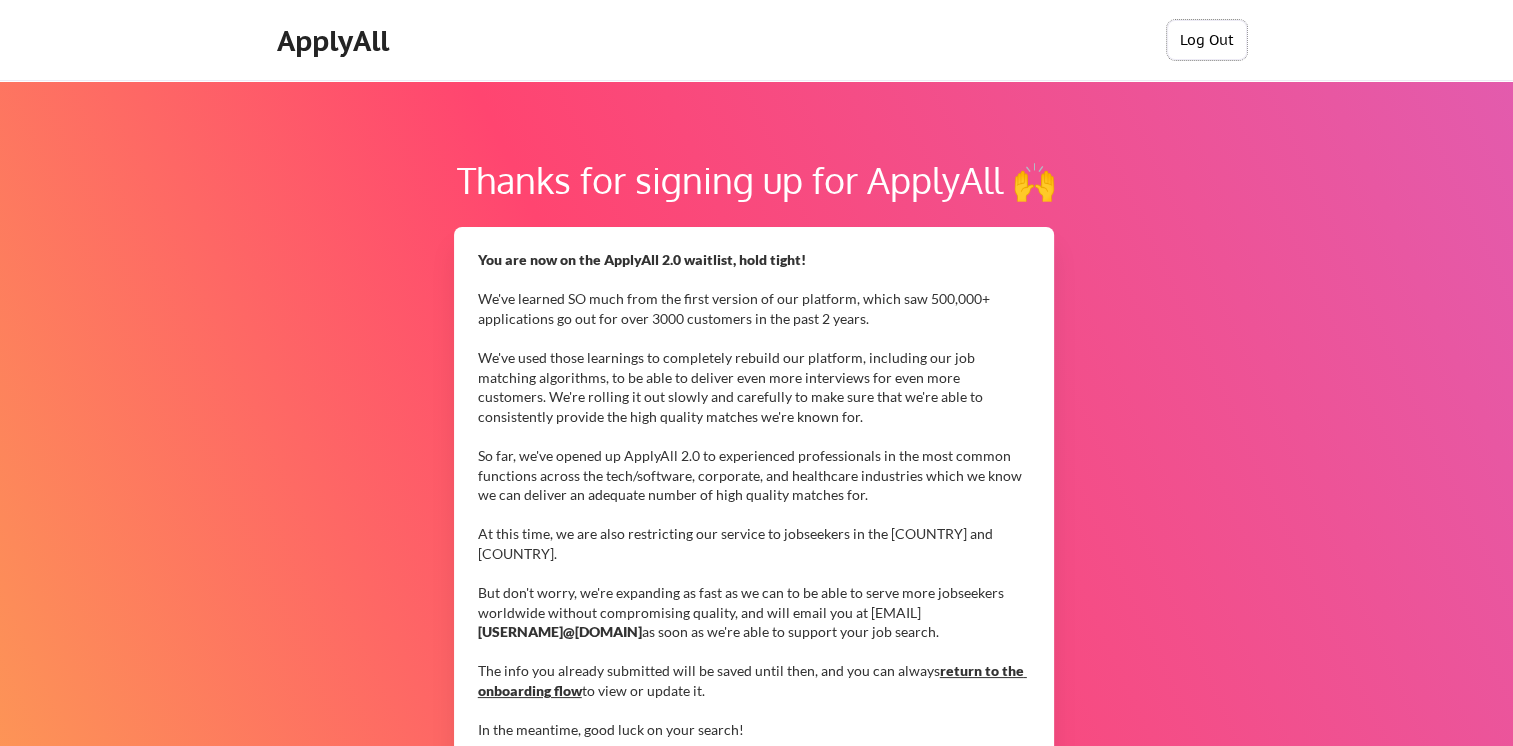 click on "Log Out" at bounding box center [1207, 40] 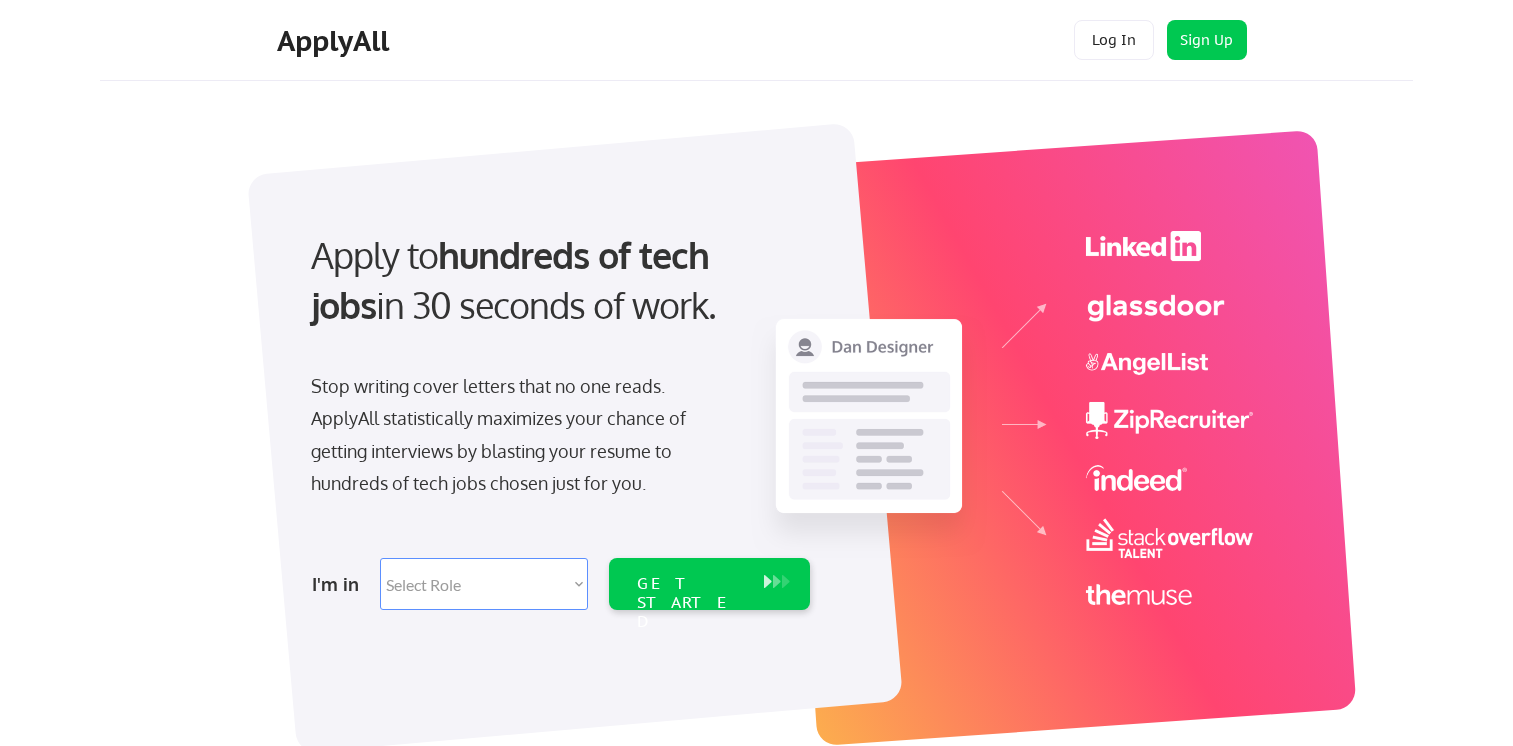 scroll, scrollTop: 0, scrollLeft: 0, axis: both 